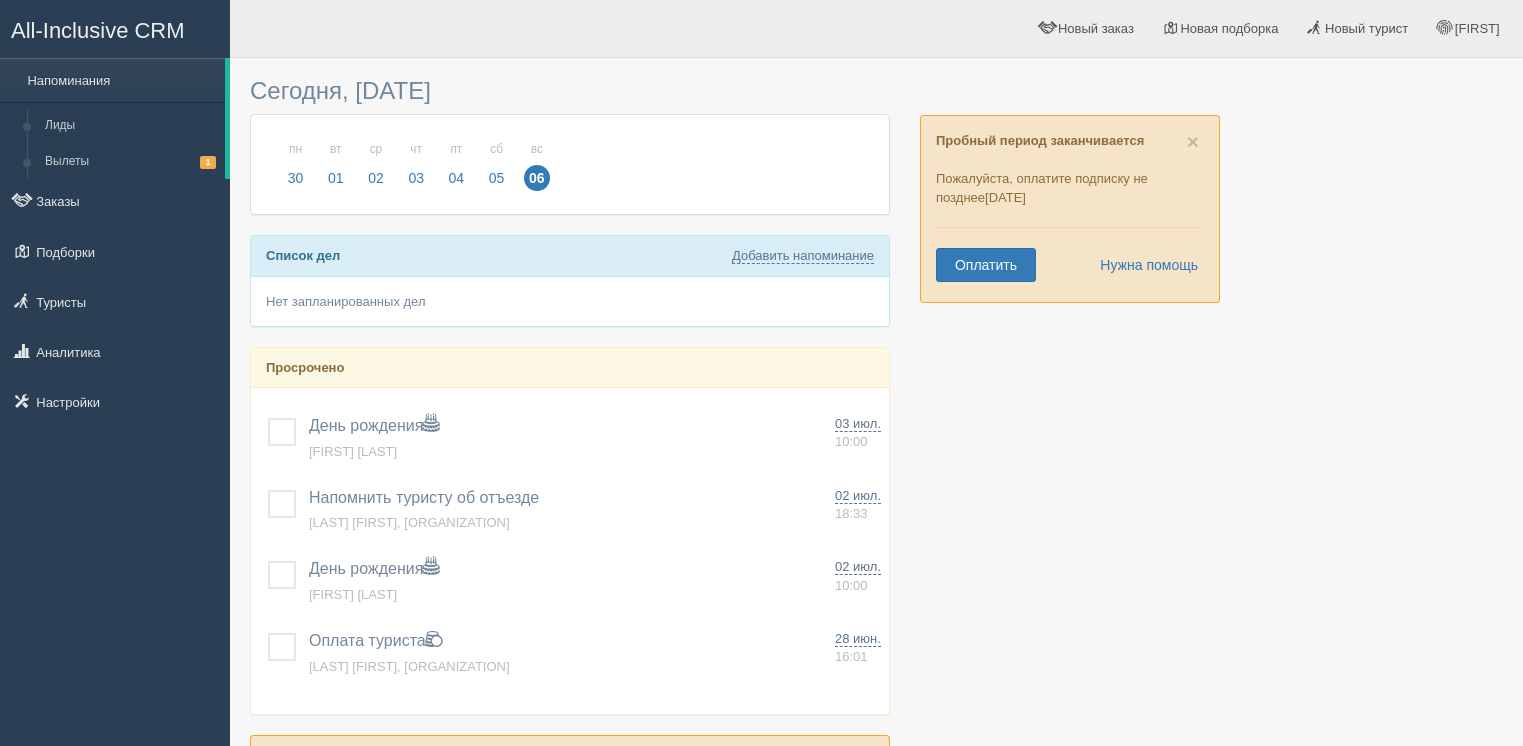 click on "Заказы" at bounding box center (115, 201) 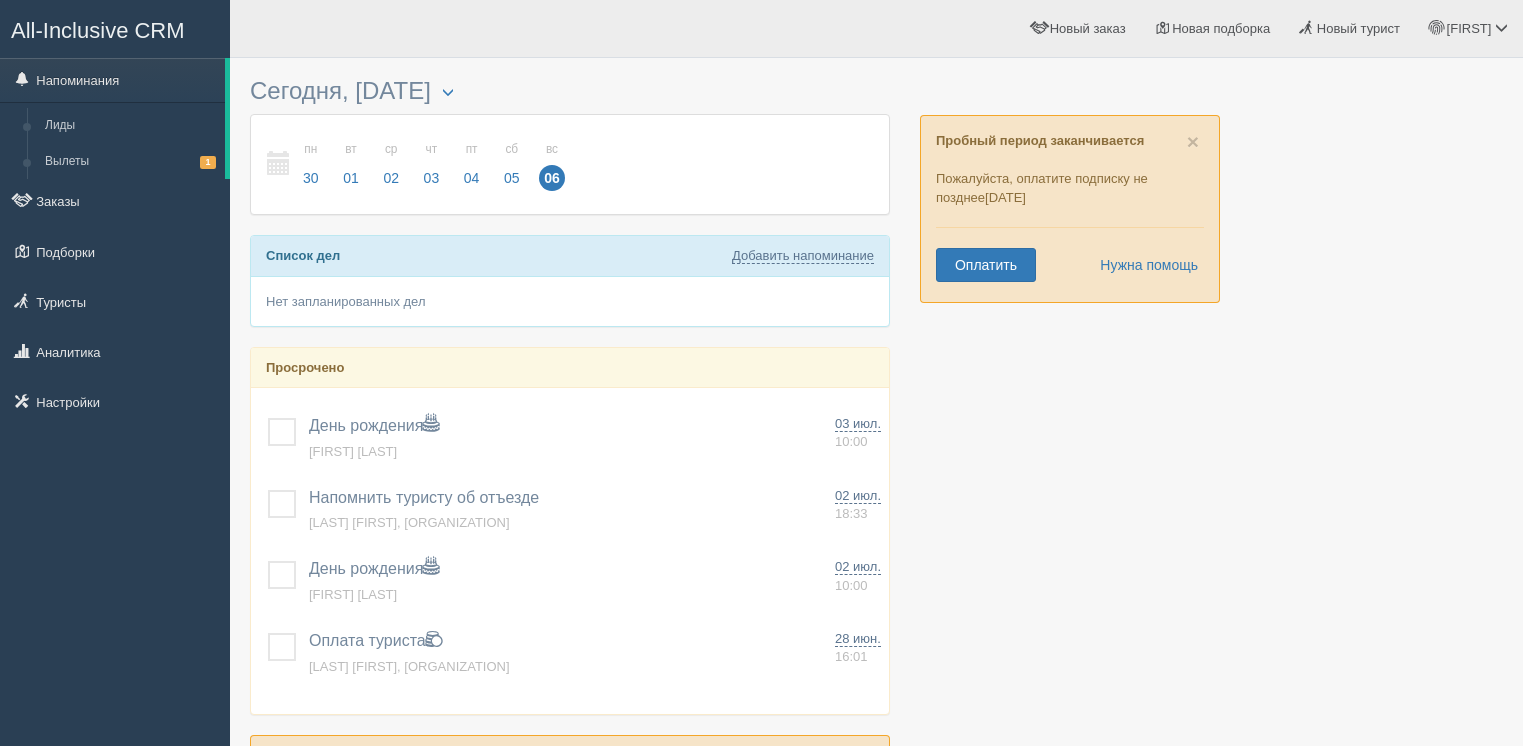 scroll, scrollTop: 0, scrollLeft: 0, axis: both 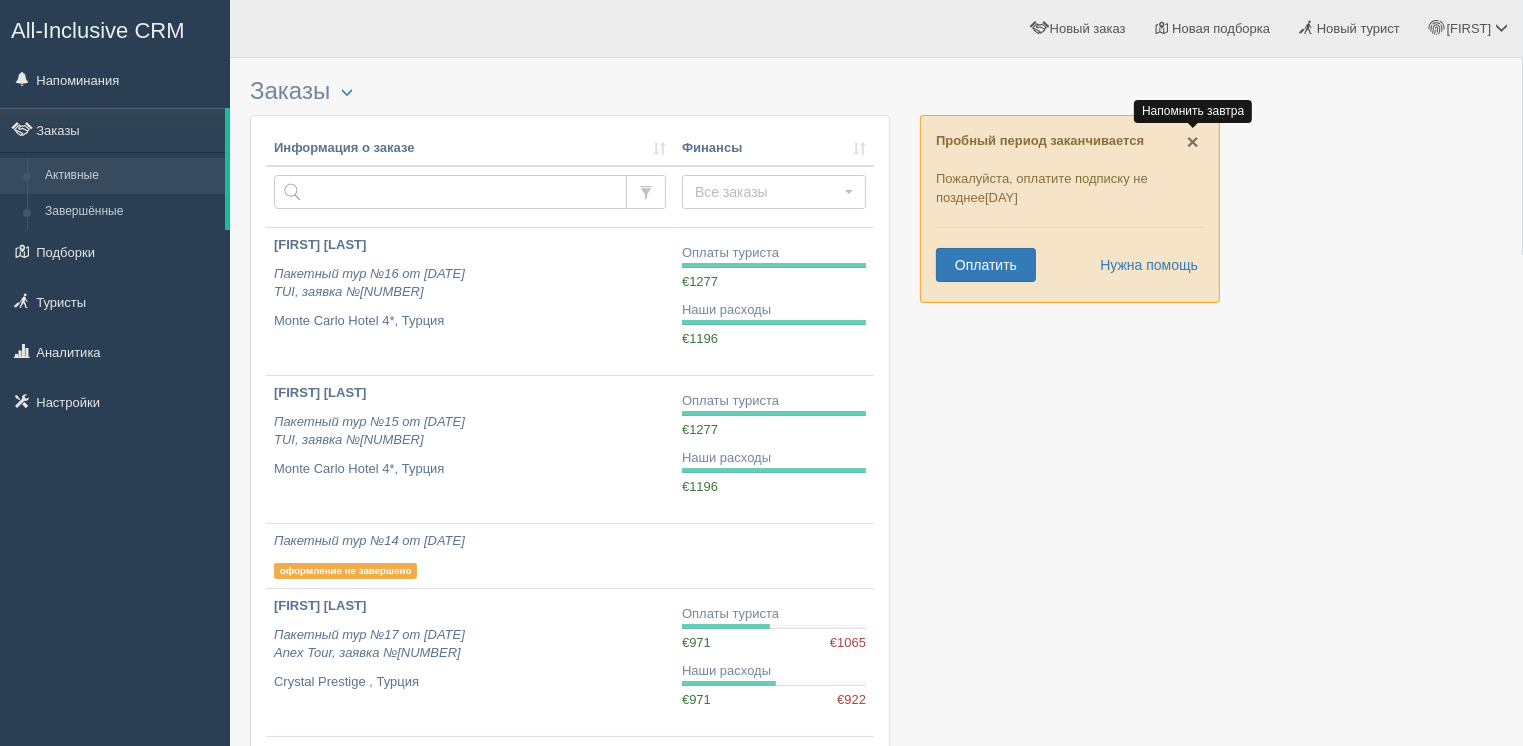 click on "×" at bounding box center [1193, 141] 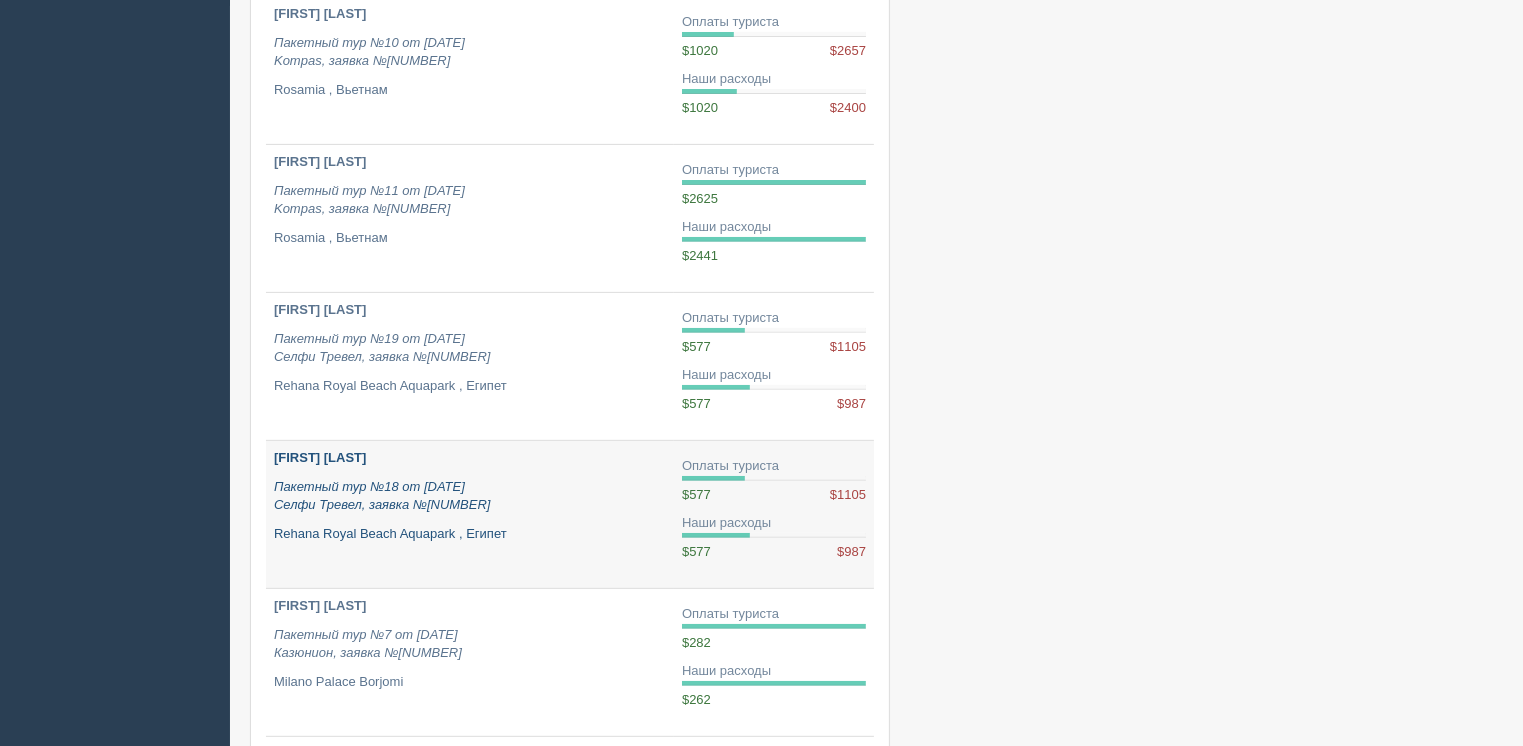scroll, scrollTop: 800, scrollLeft: 0, axis: vertical 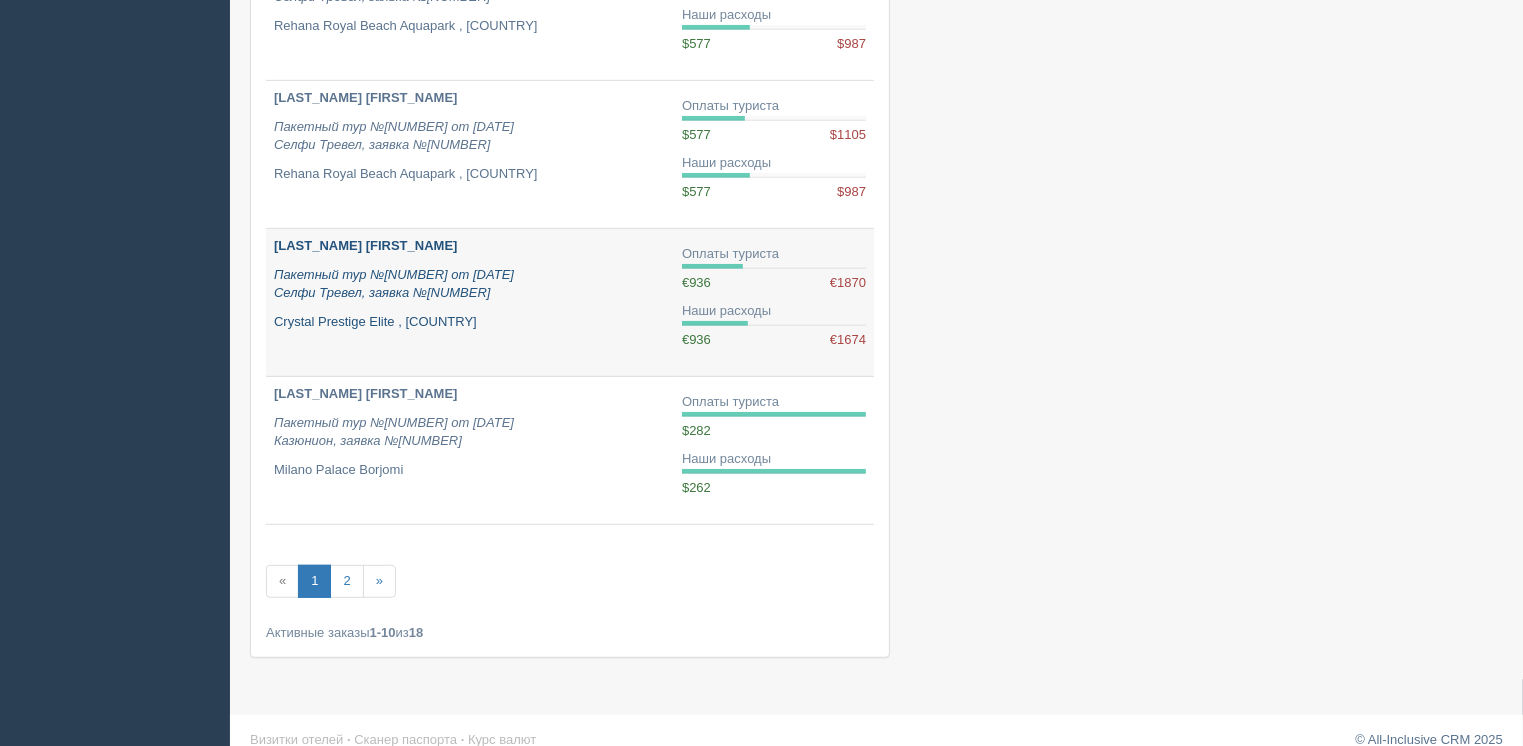 click on "[LAST_NAME] [FIRST_NAME]" at bounding box center [365, 245] 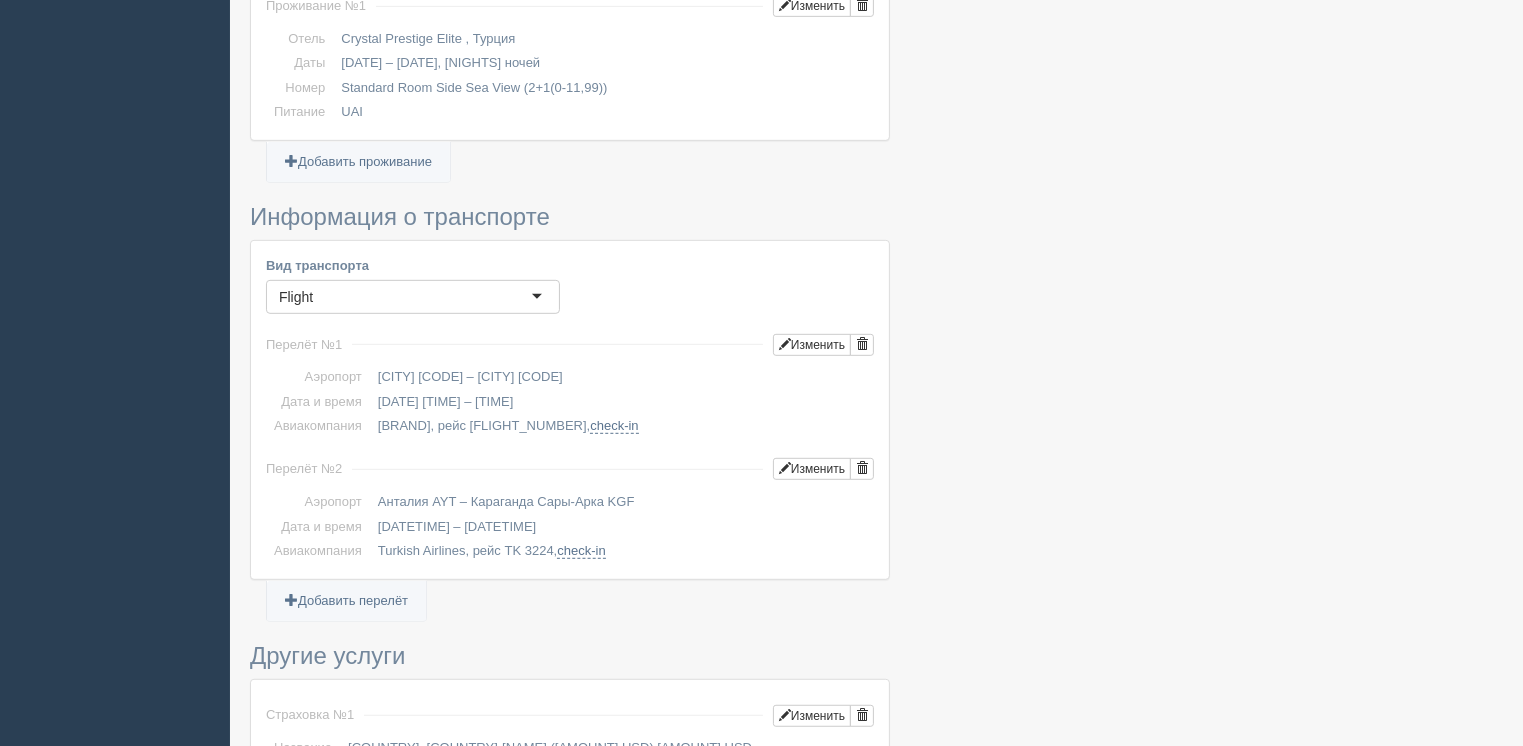 scroll, scrollTop: 1300, scrollLeft: 0, axis: vertical 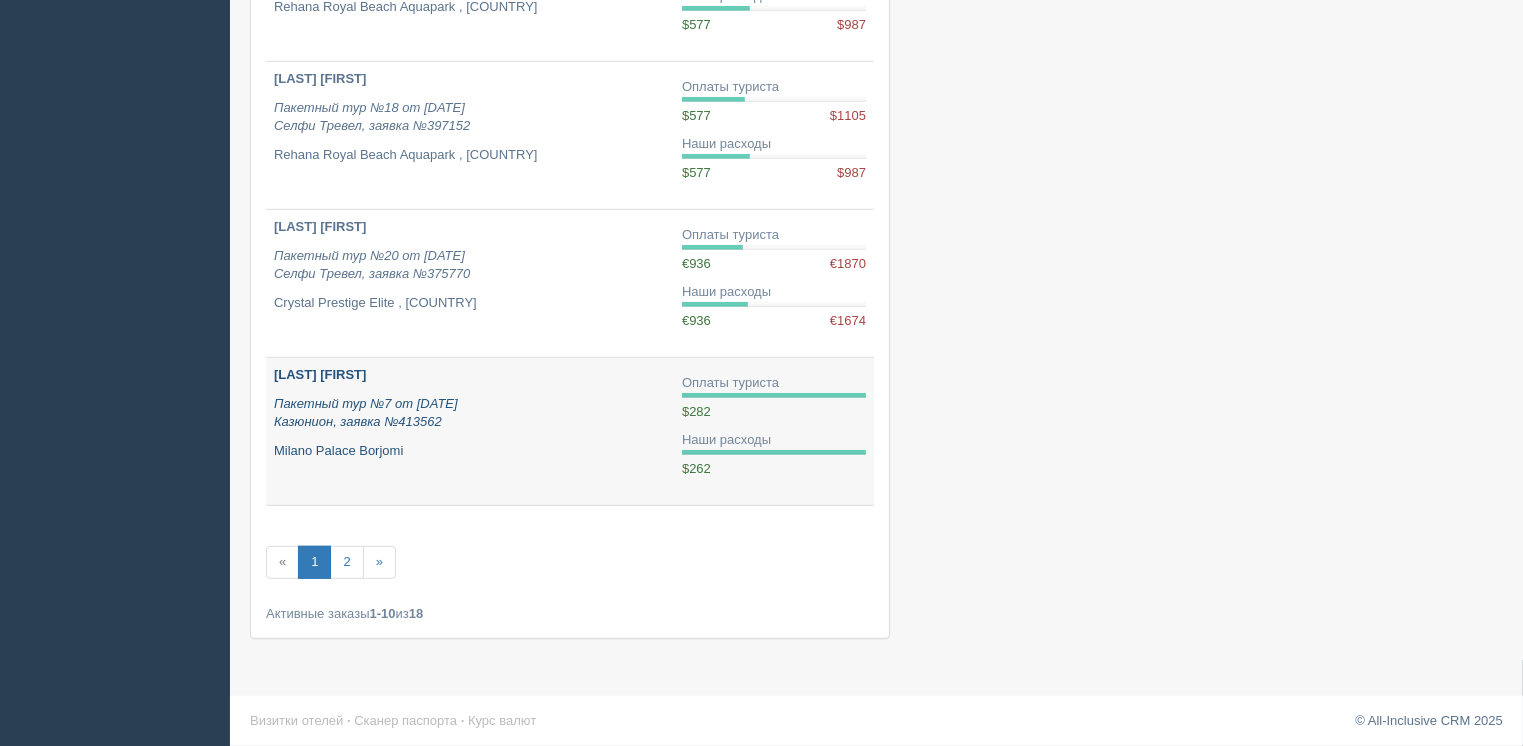 click on "[LAST] [FIRST]" at bounding box center (320, 374) 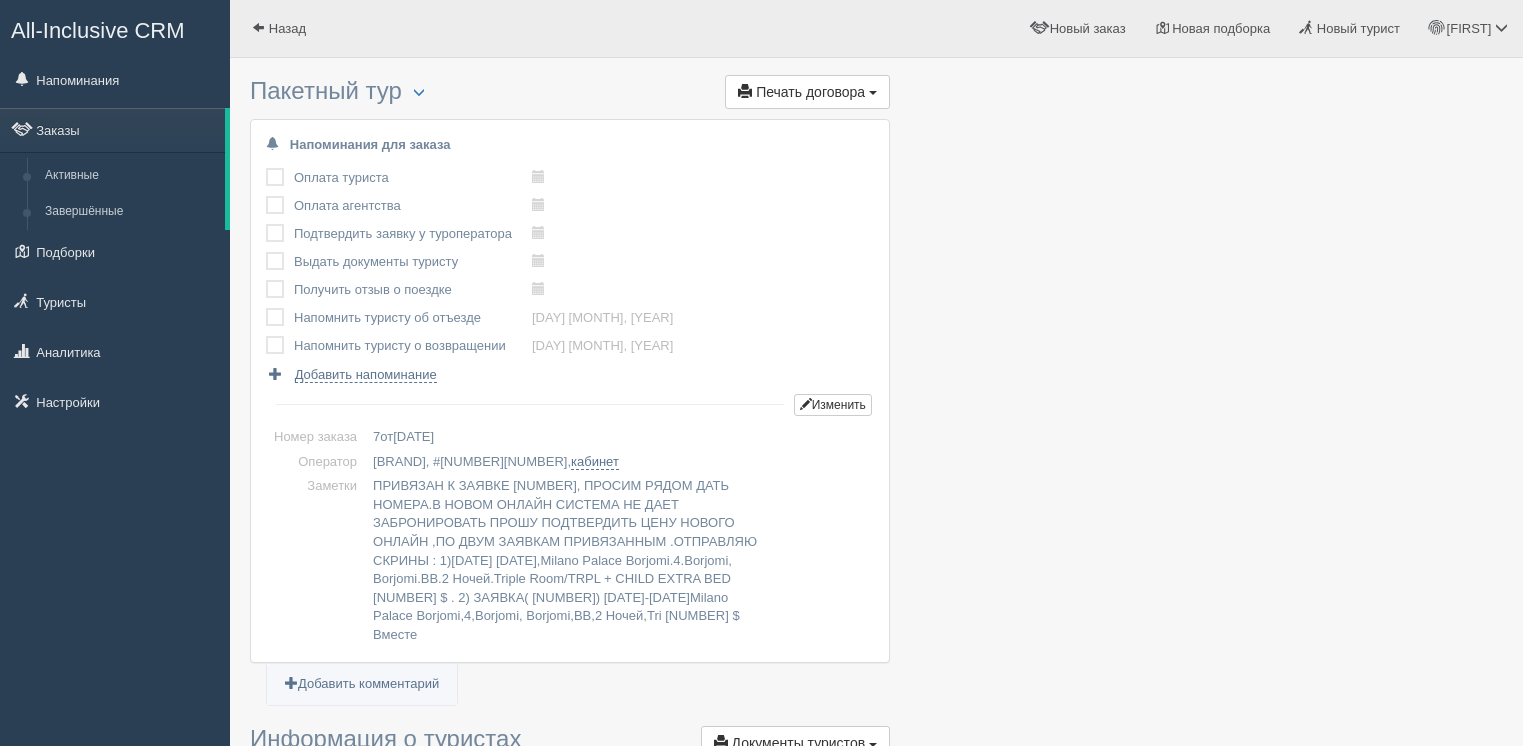 scroll, scrollTop: 0, scrollLeft: 0, axis: both 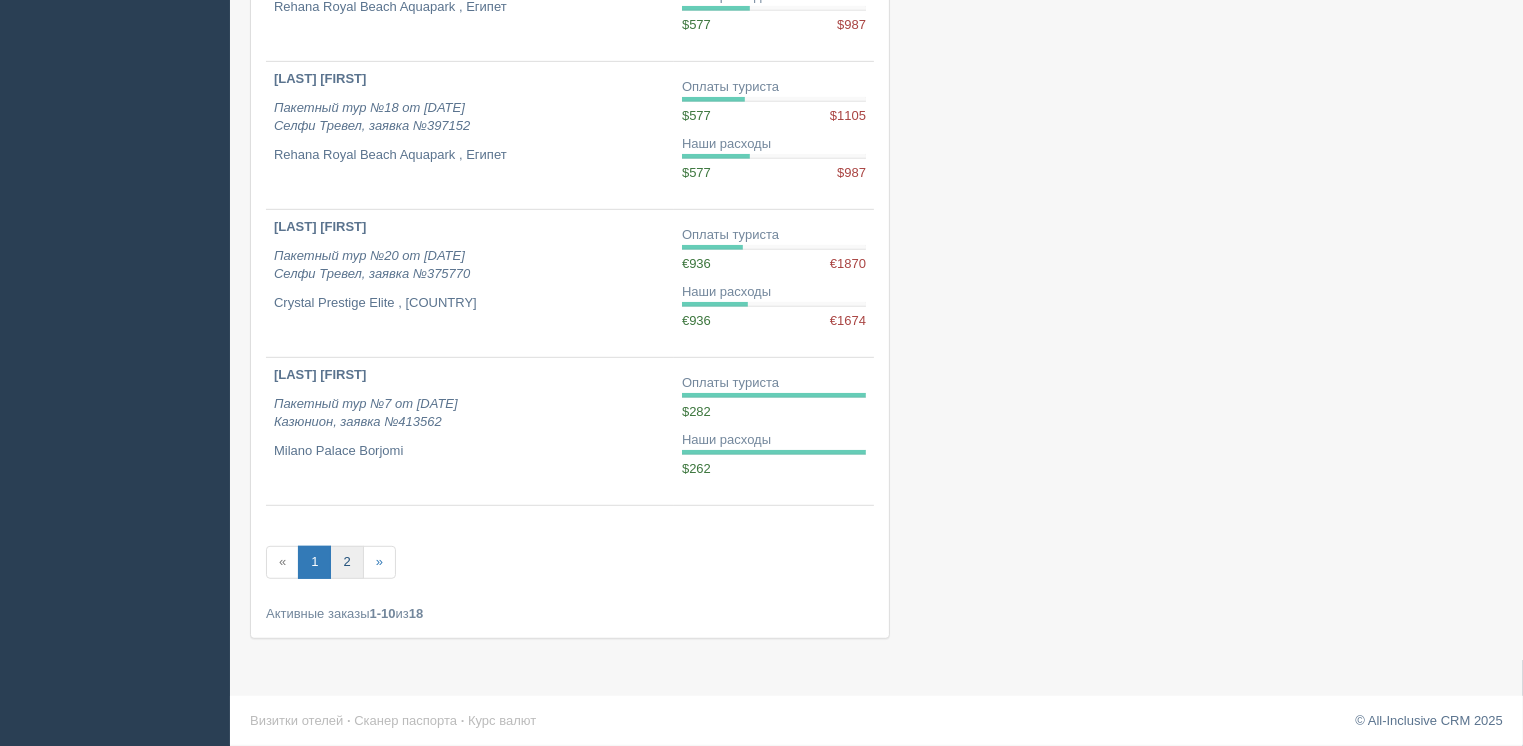 click on "2" at bounding box center [346, 562] 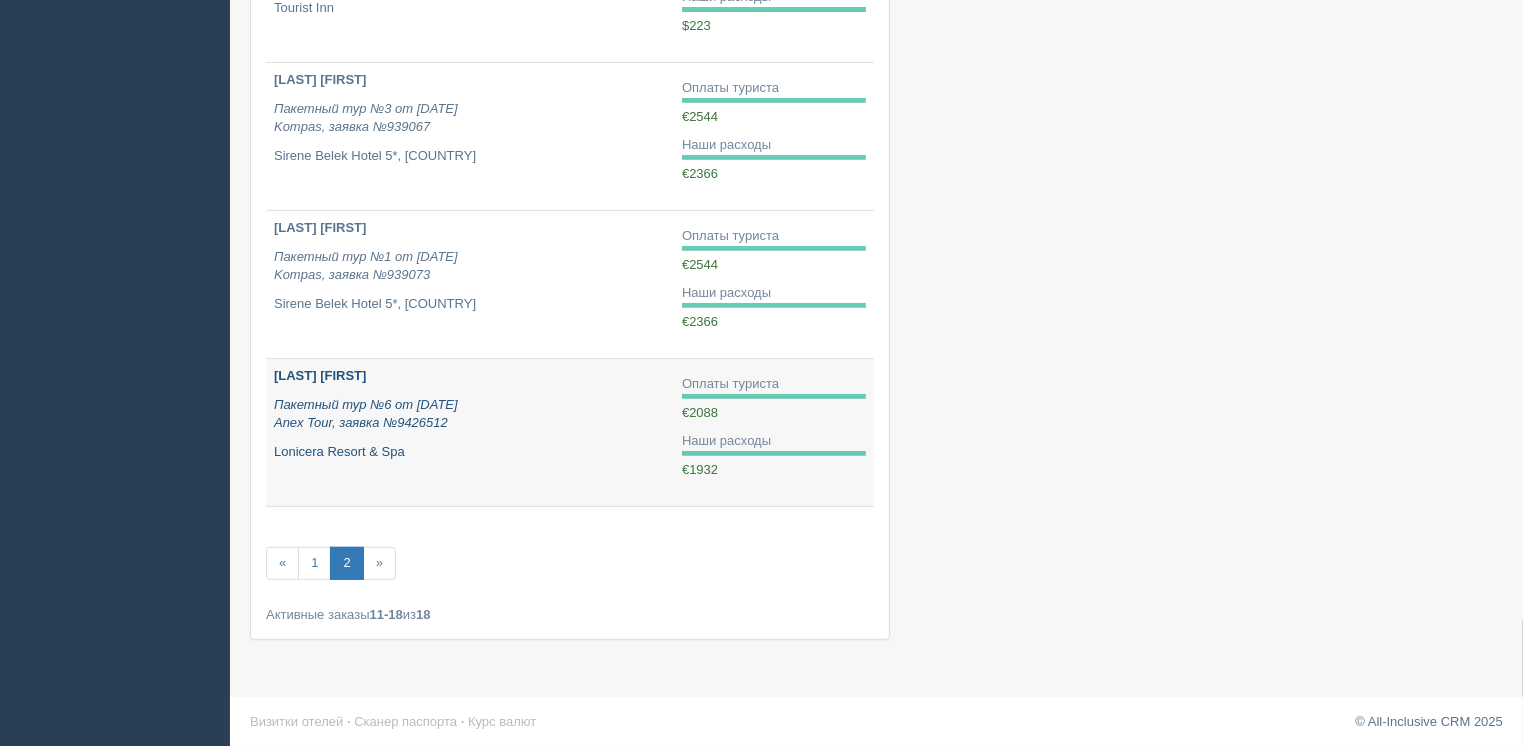 scroll, scrollTop: 906, scrollLeft: 0, axis: vertical 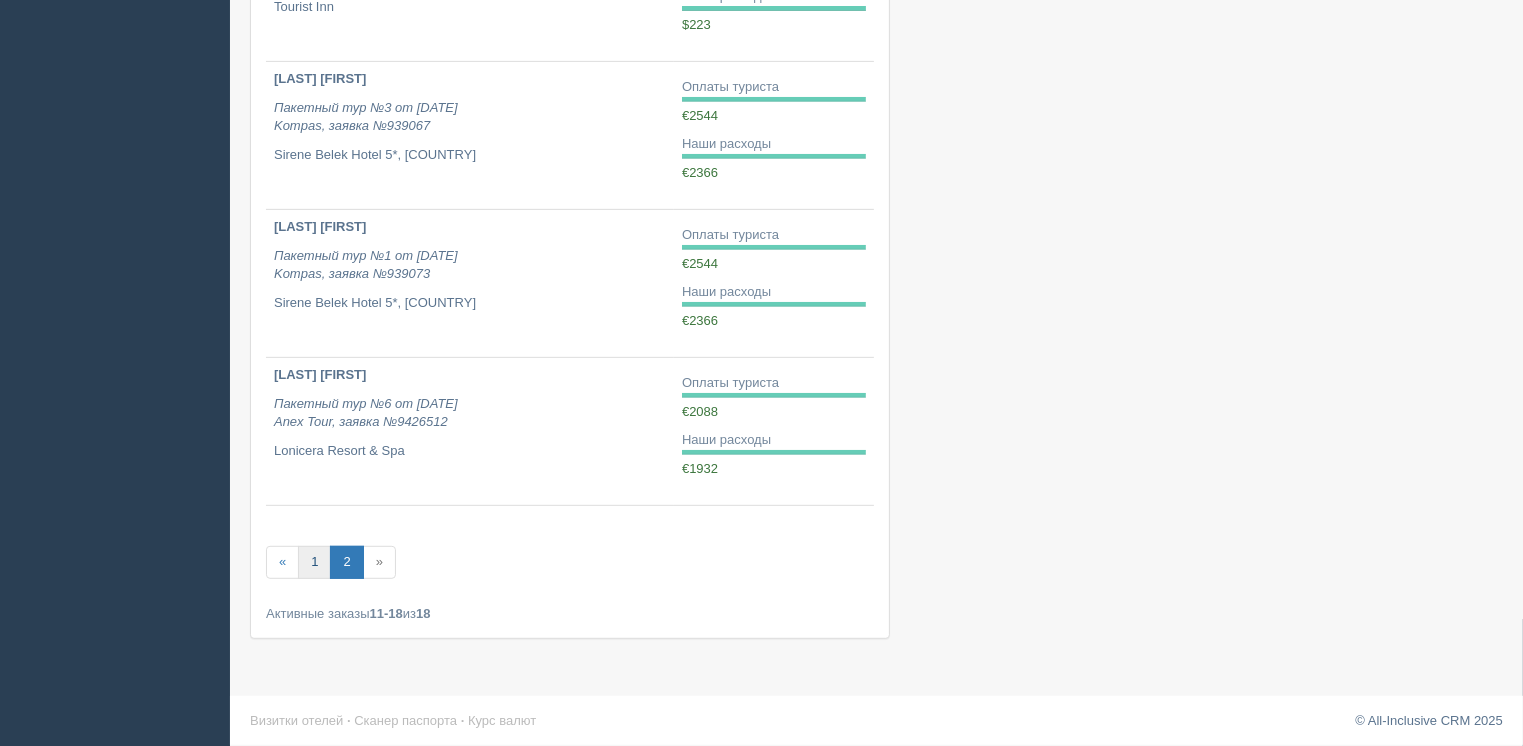 click on "1" at bounding box center (282, 562) 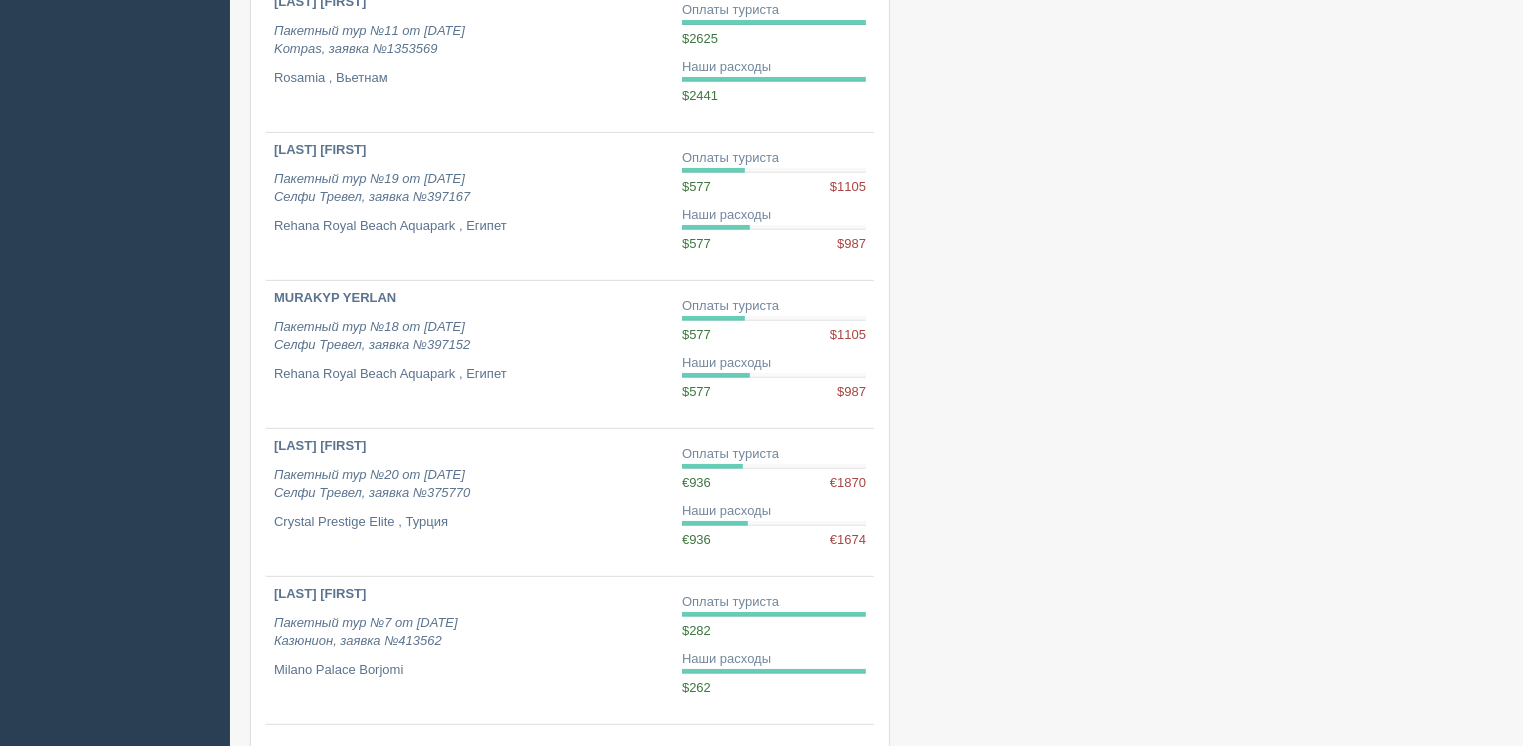 scroll, scrollTop: 1000, scrollLeft: 0, axis: vertical 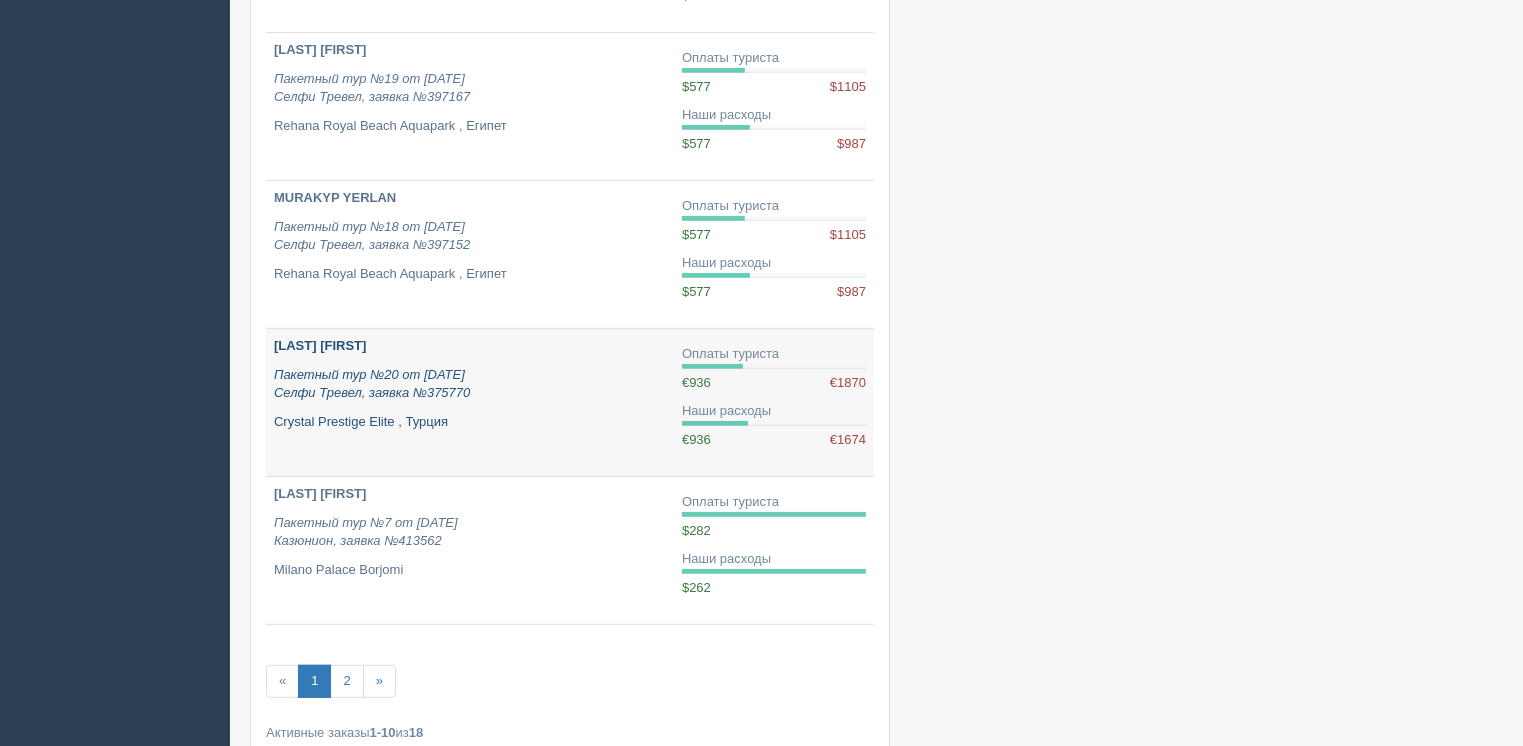 click on "Пакетный тур №20 от [DATE]
Селфи Тревел, заявка №375770" at bounding box center [372, 384] 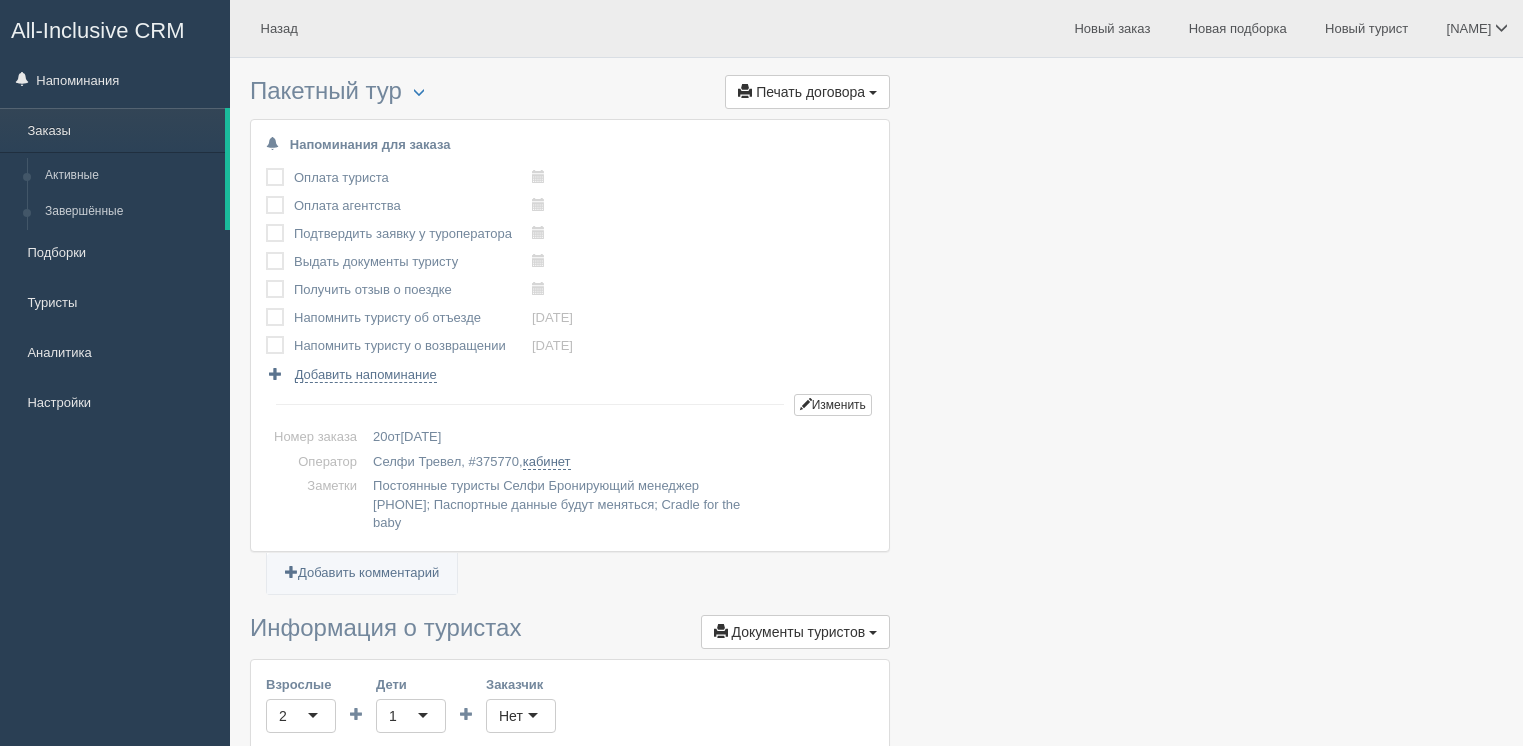 scroll, scrollTop: 0, scrollLeft: 0, axis: both 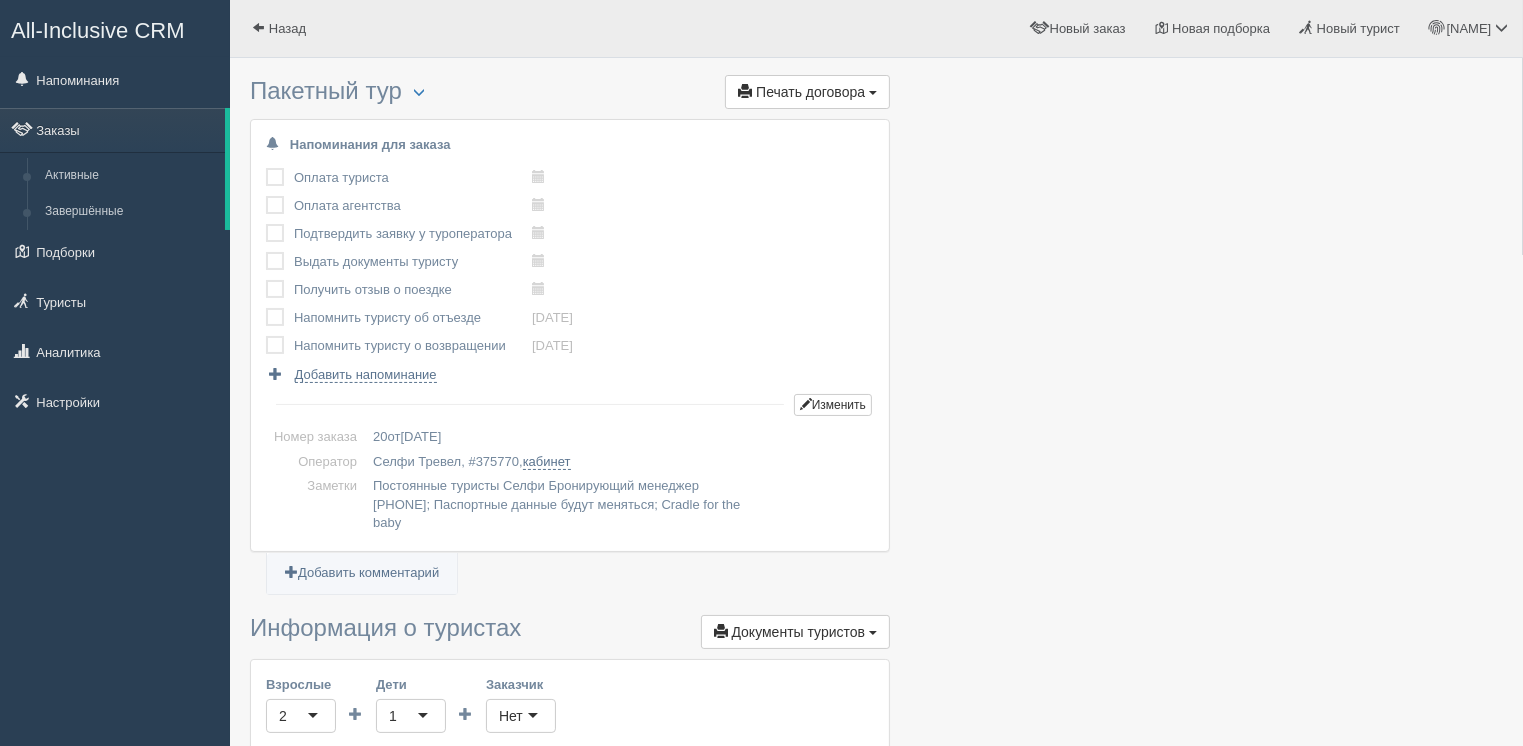 click at bounding box center [266, 168] 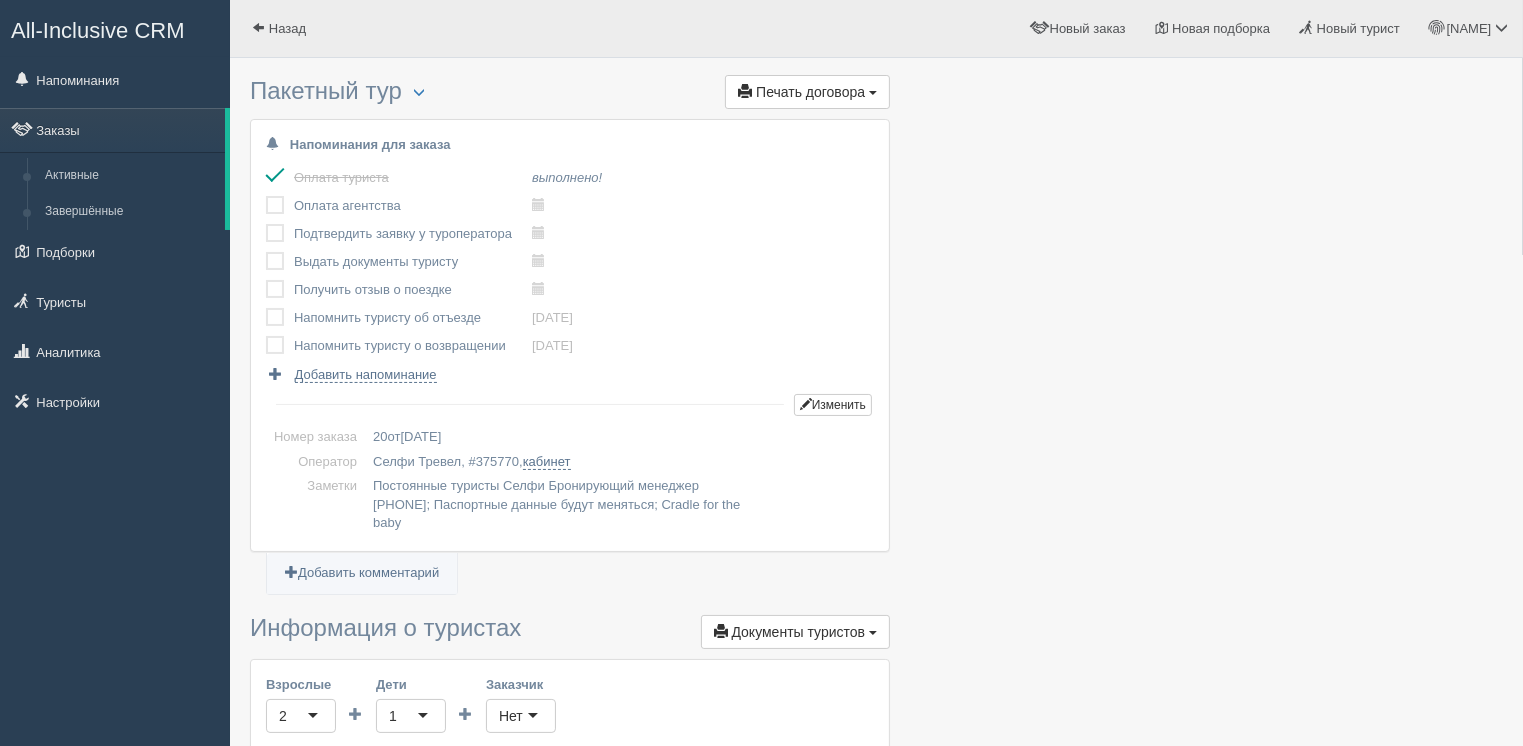 click at bounding box center (266, 196) 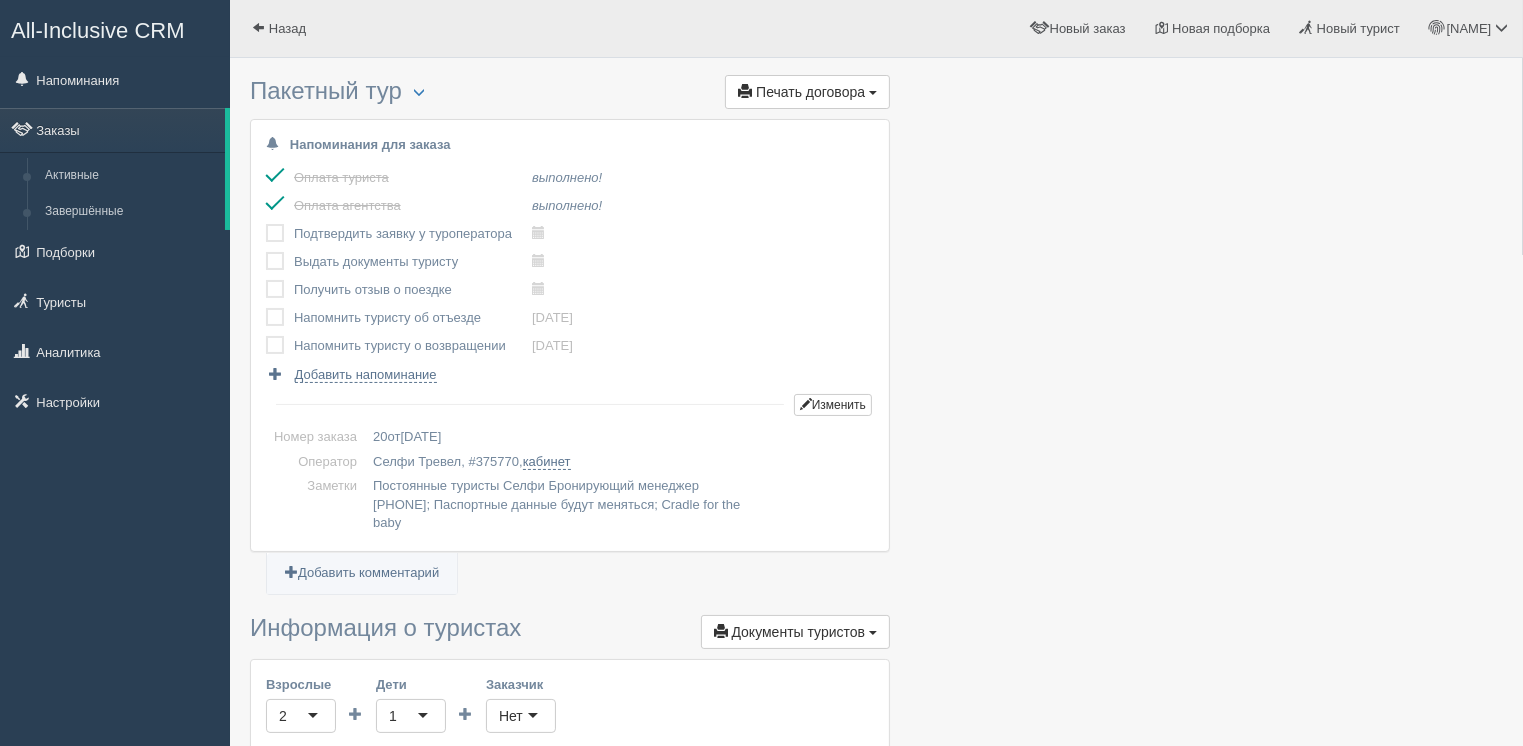 click at bounding box center [266, 252] 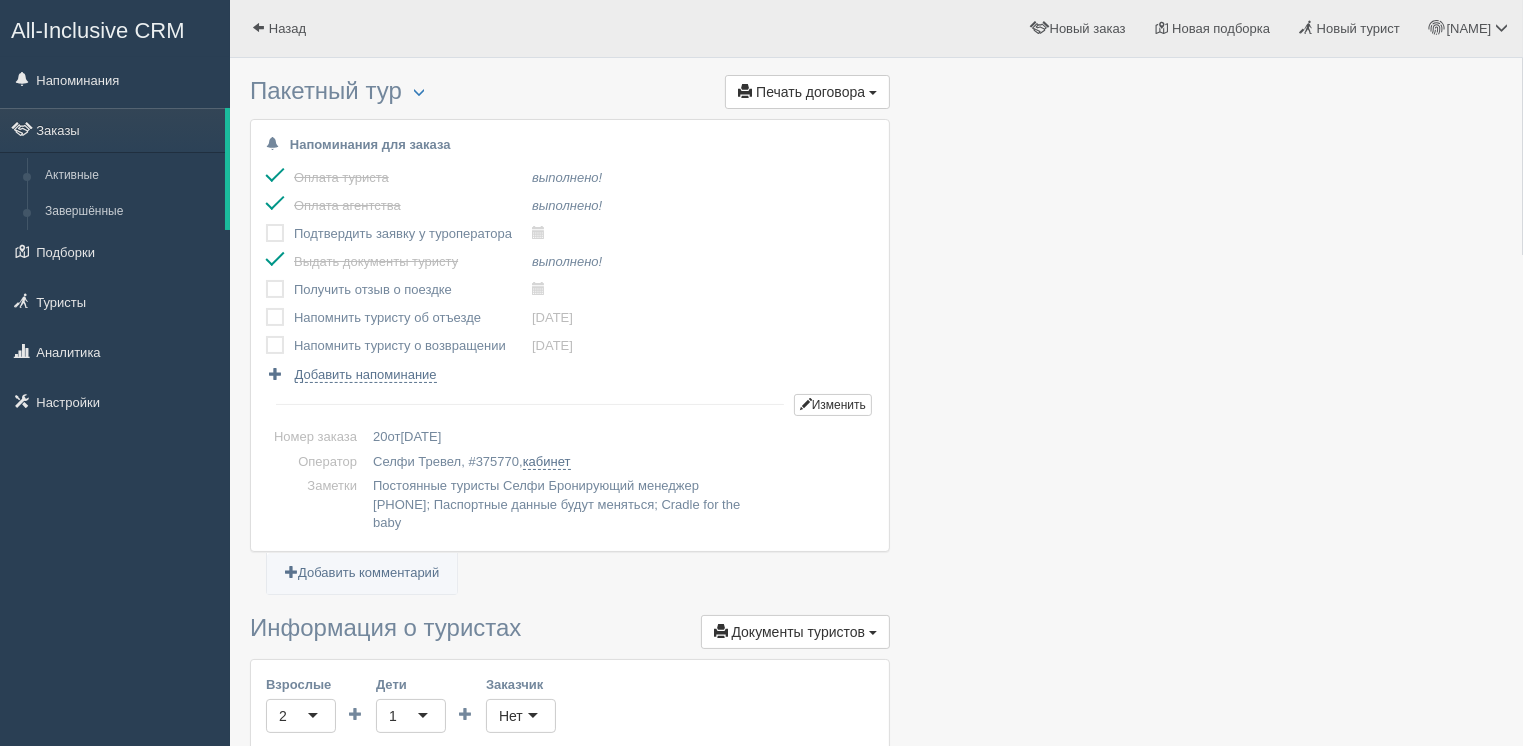 click at bounding box center (266, 280) 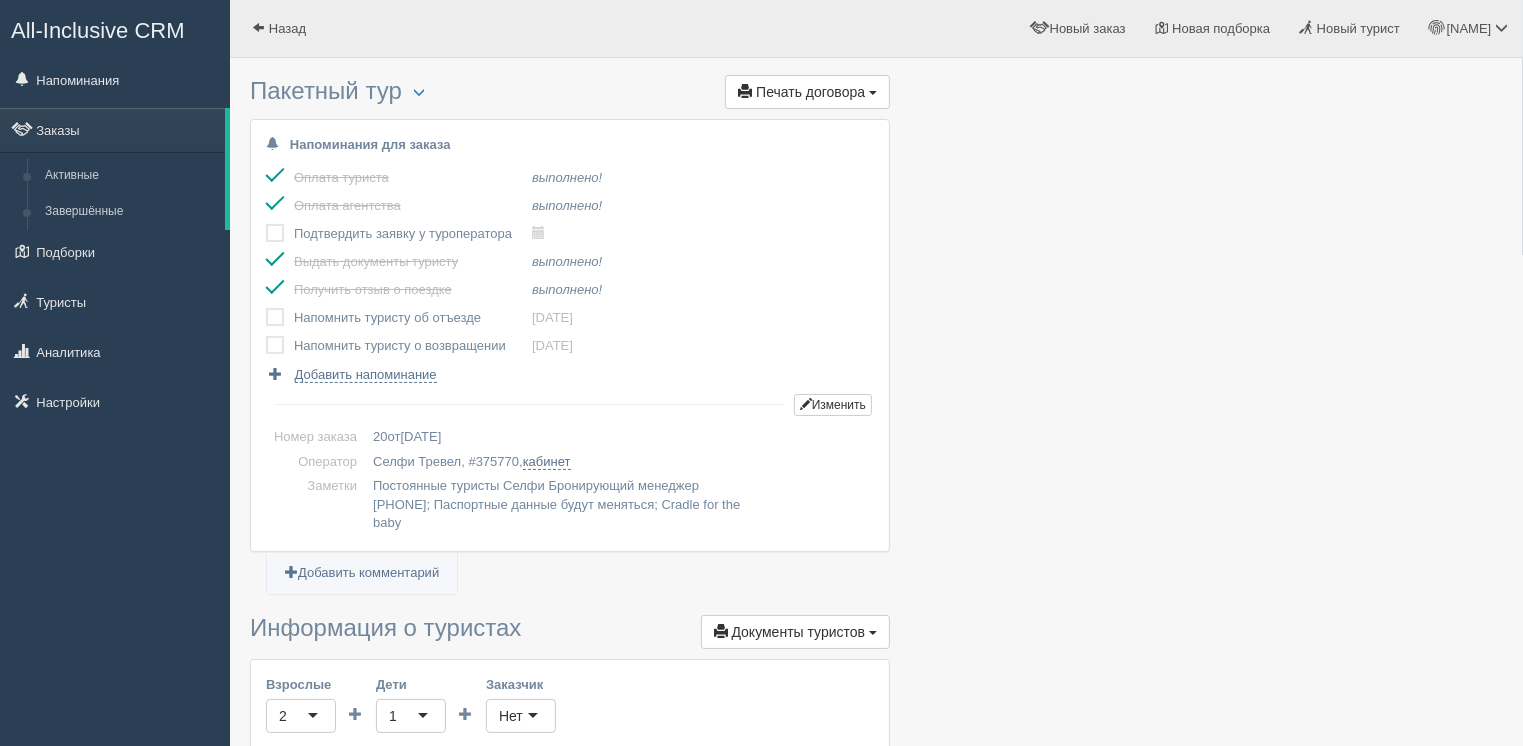 click at bounding box center (266, 308) 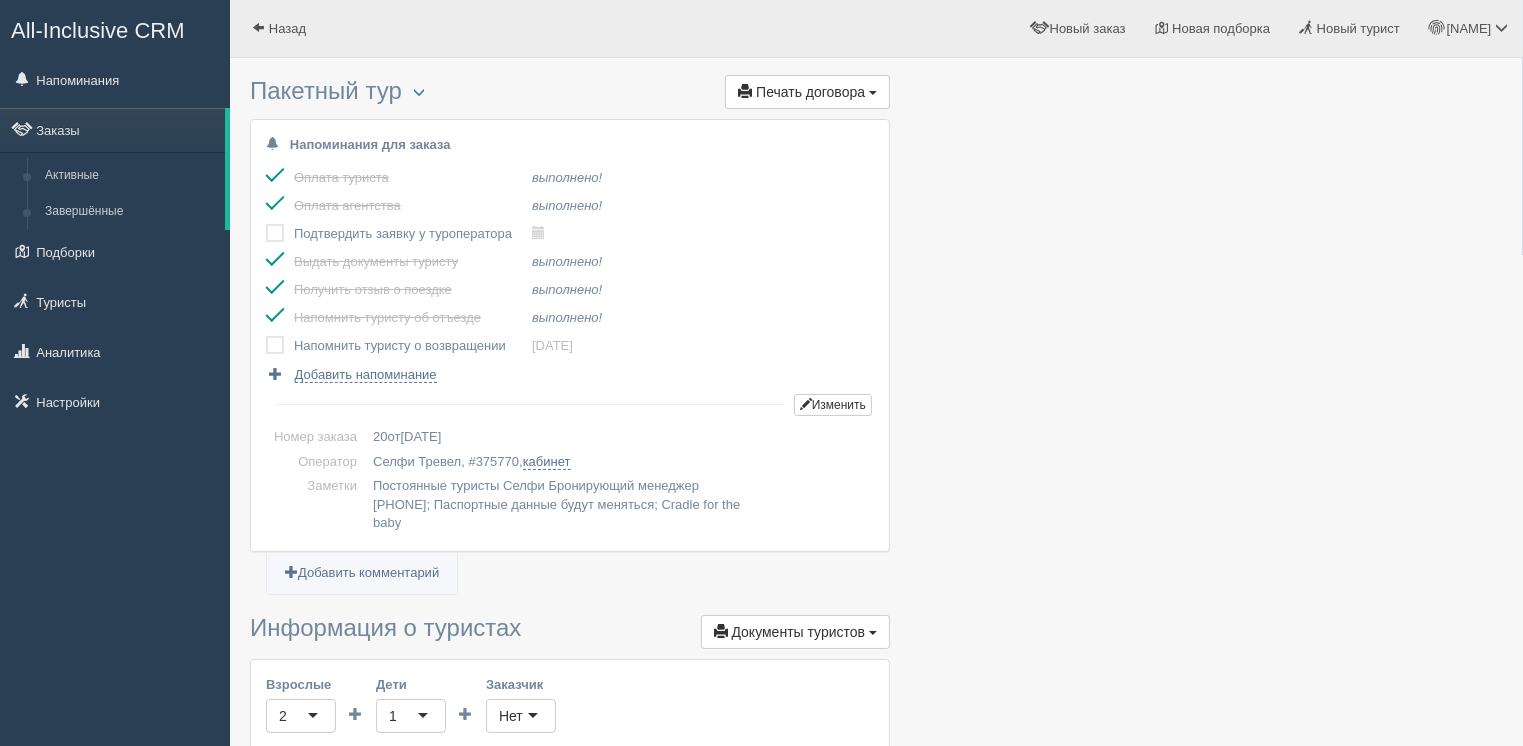 click at bounding box center (266, 336) 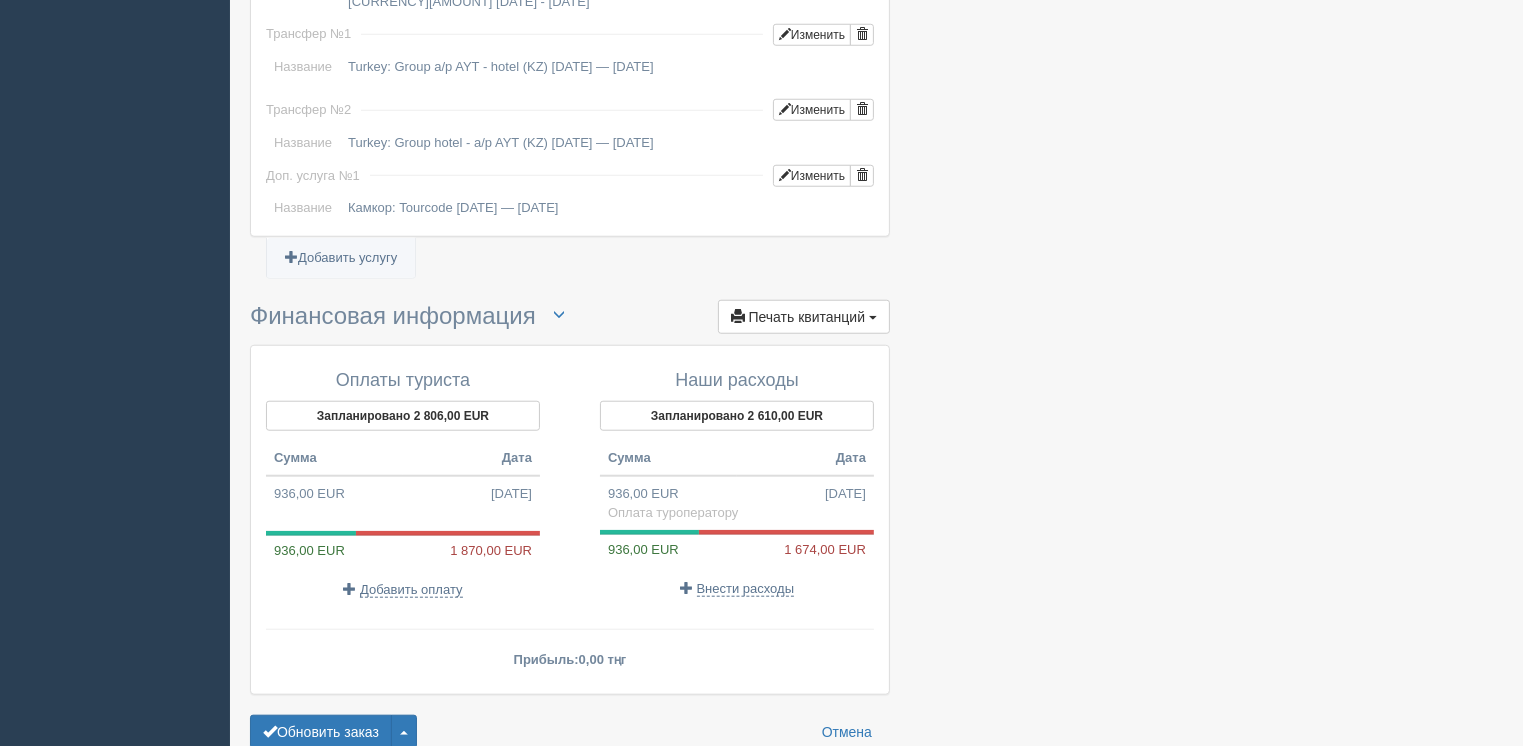 scroll, scrollTop: 1800, scrollLeft: 0, axis: vertical 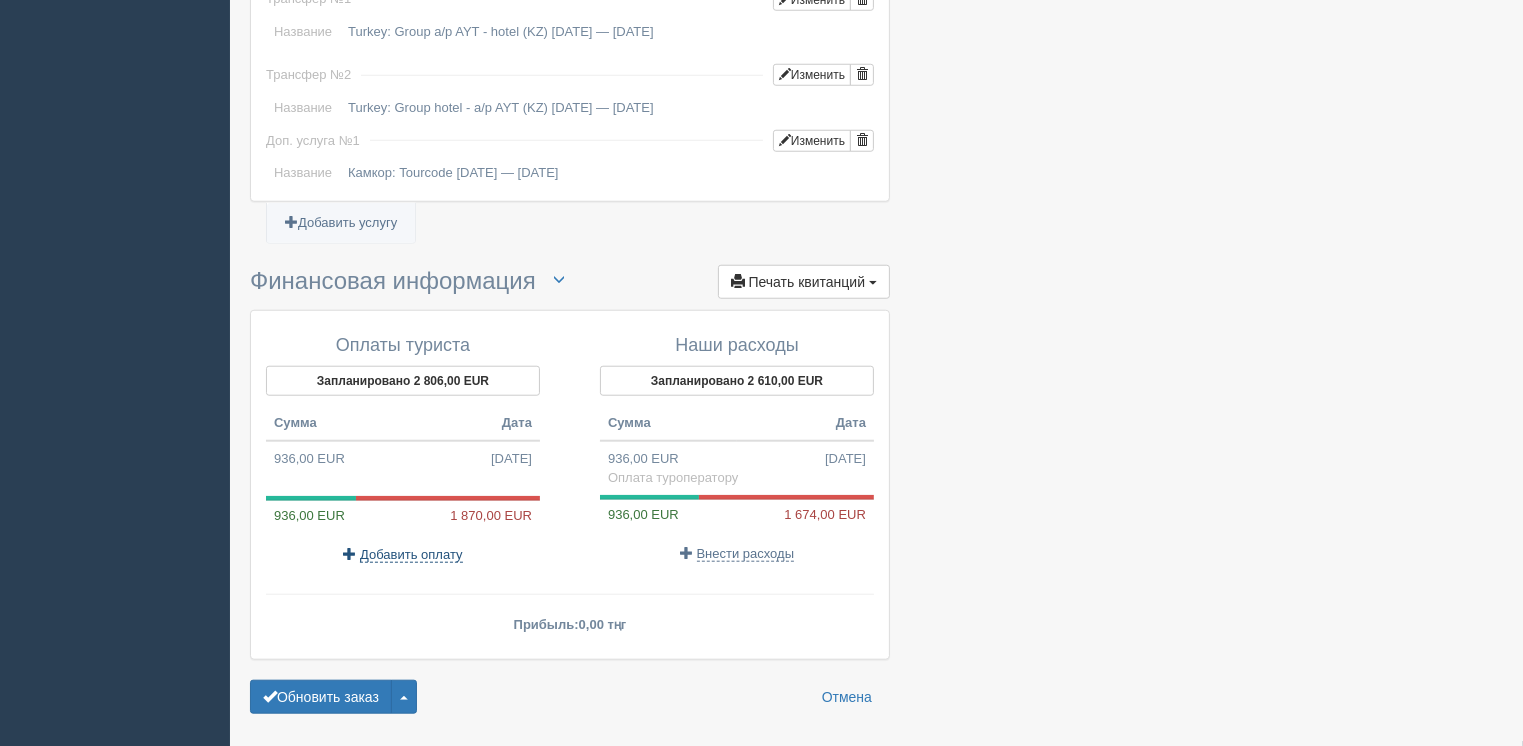 click on "Добавить оплату" at bounding box center (411, 555) 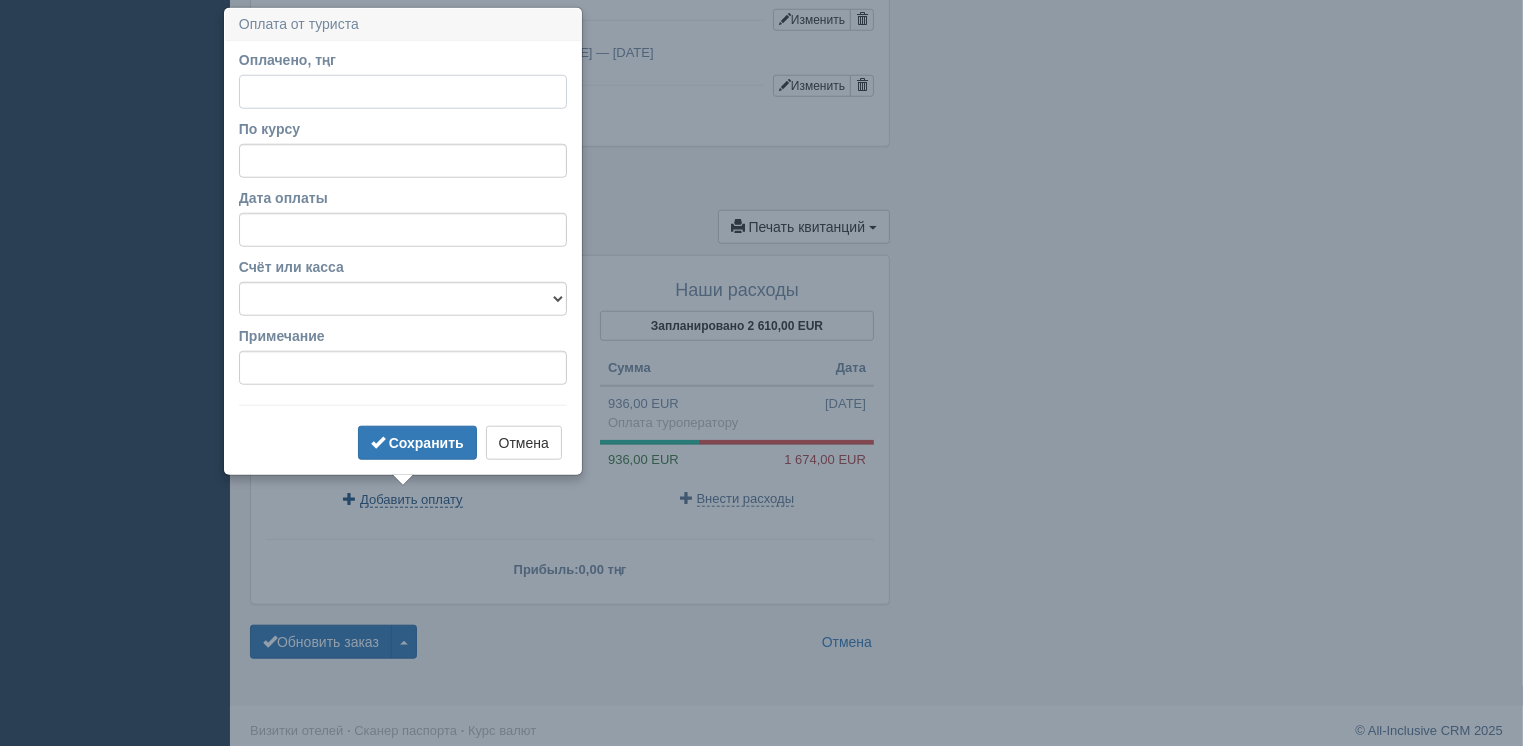 scroll, scrollTop: 1860, scrollLeft: 0, axis: vertical 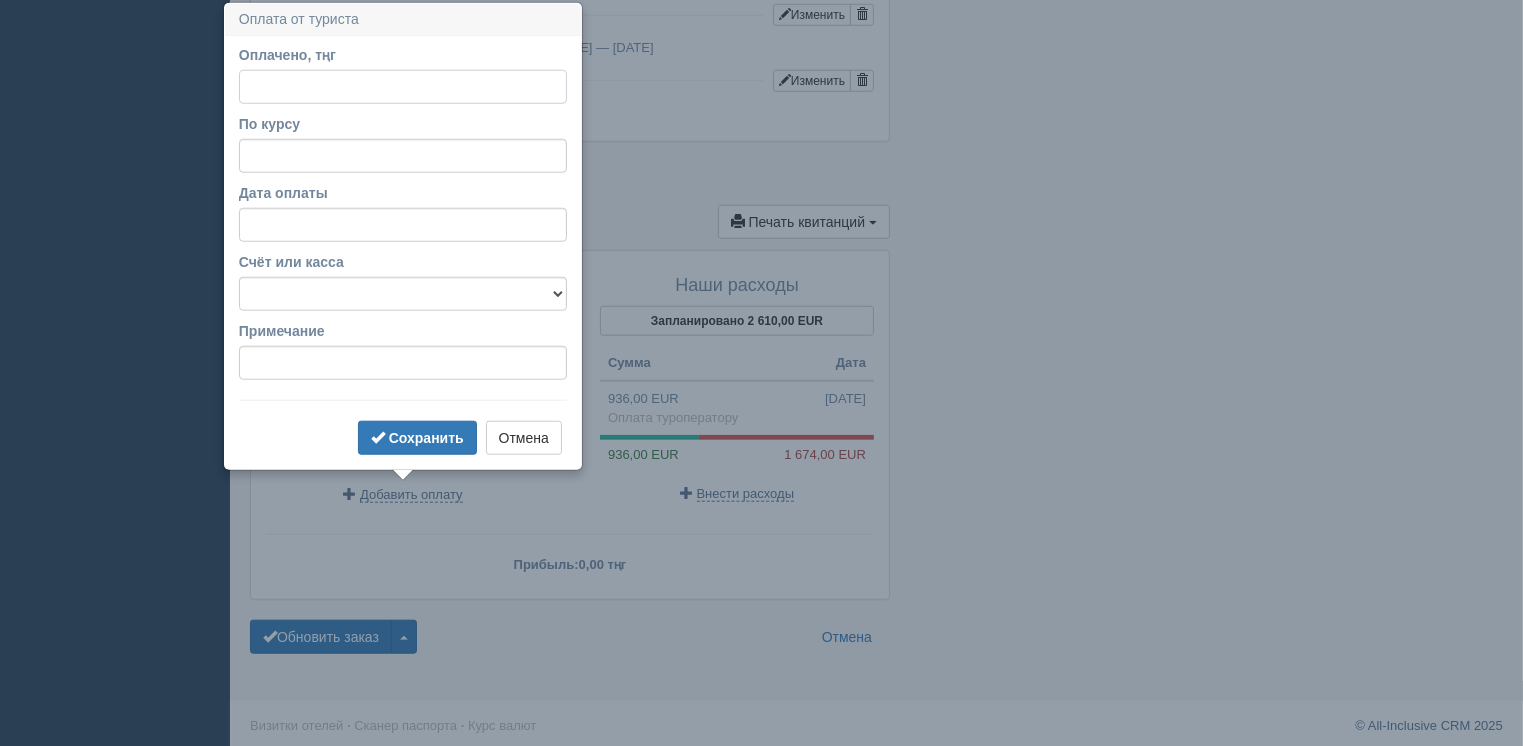 click on "Оплачено, тңг" at bounding box center (403, 87) 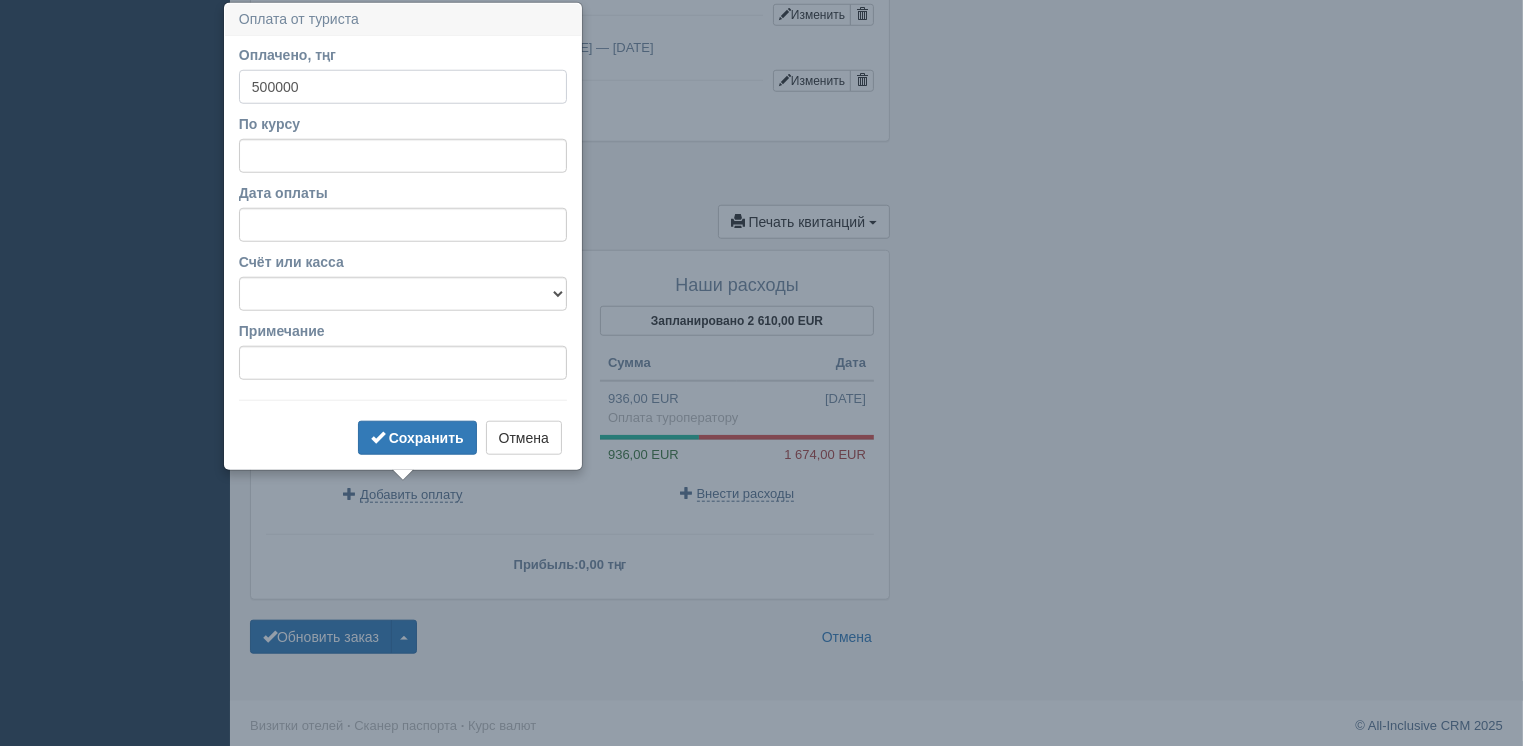 type on "500000" 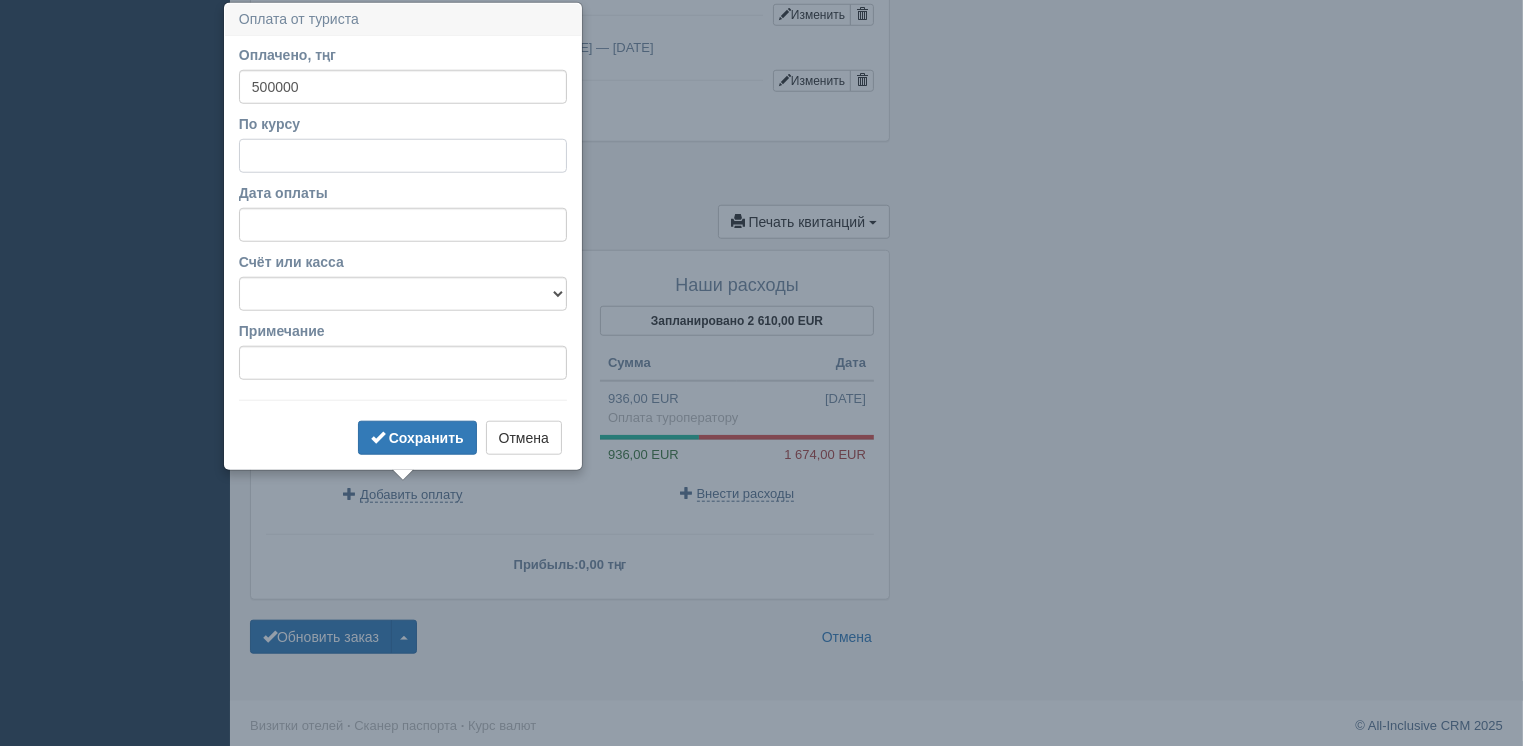 click on "По курсу" at bounding box center (403, 156) 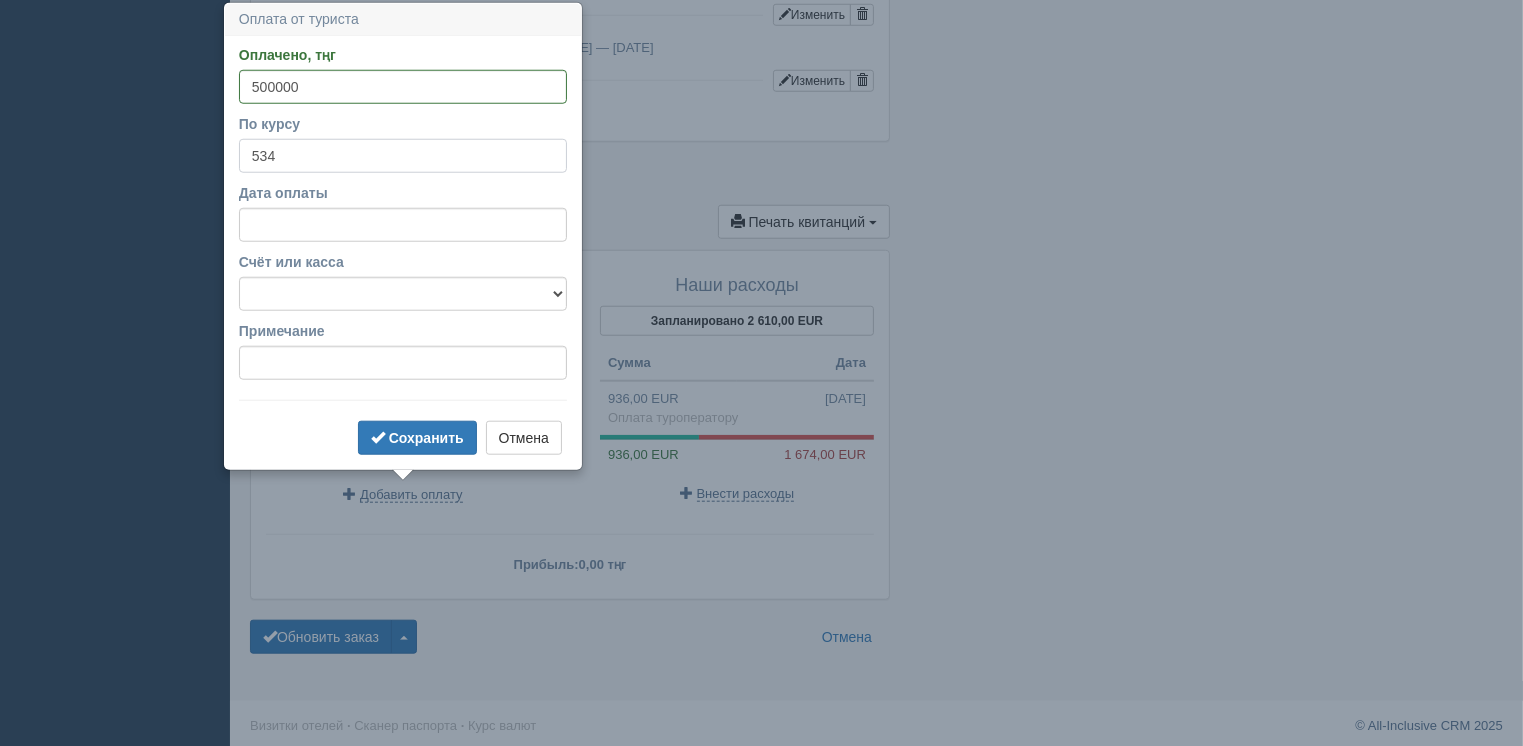 type on "534" 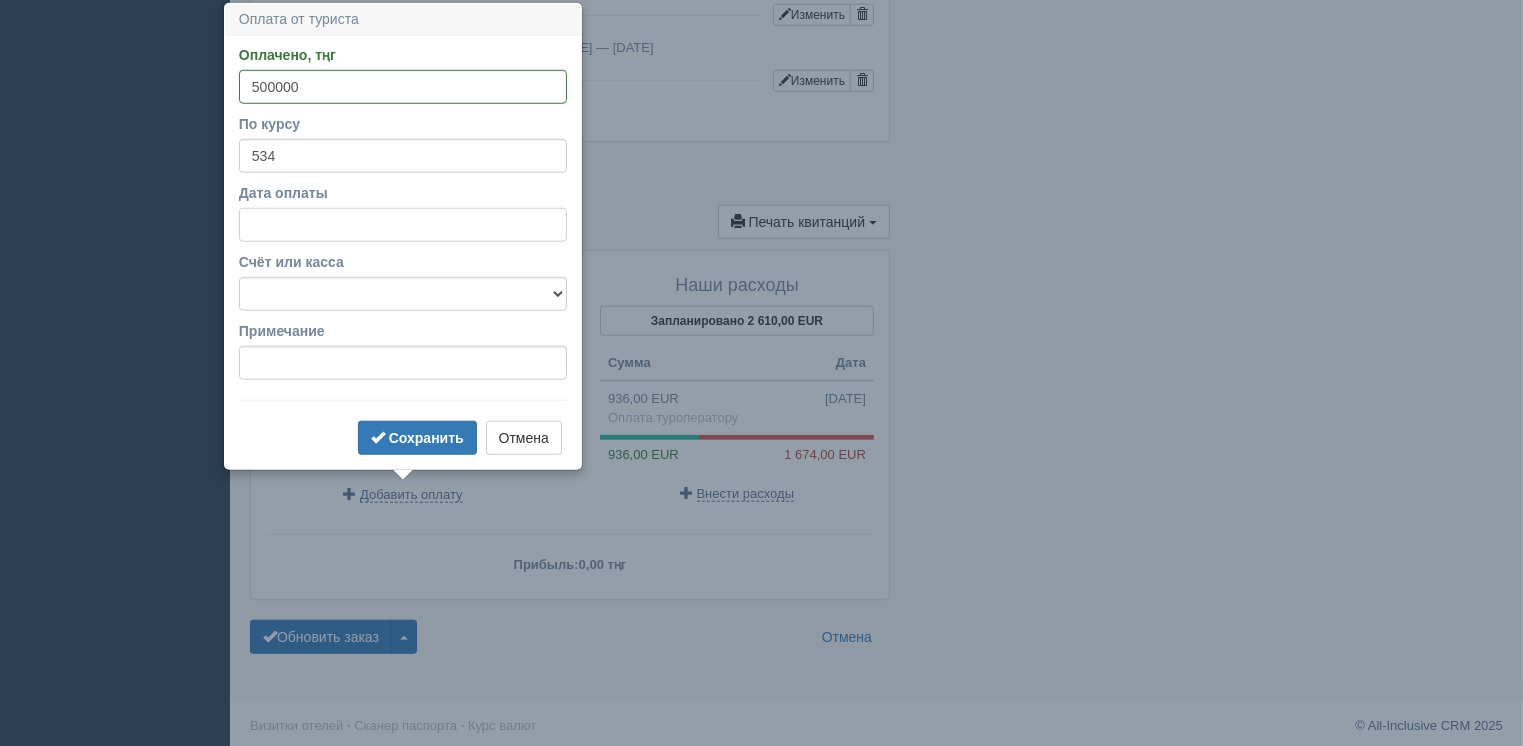 click on "Дата оплаты" at bounding box center [403, 225] 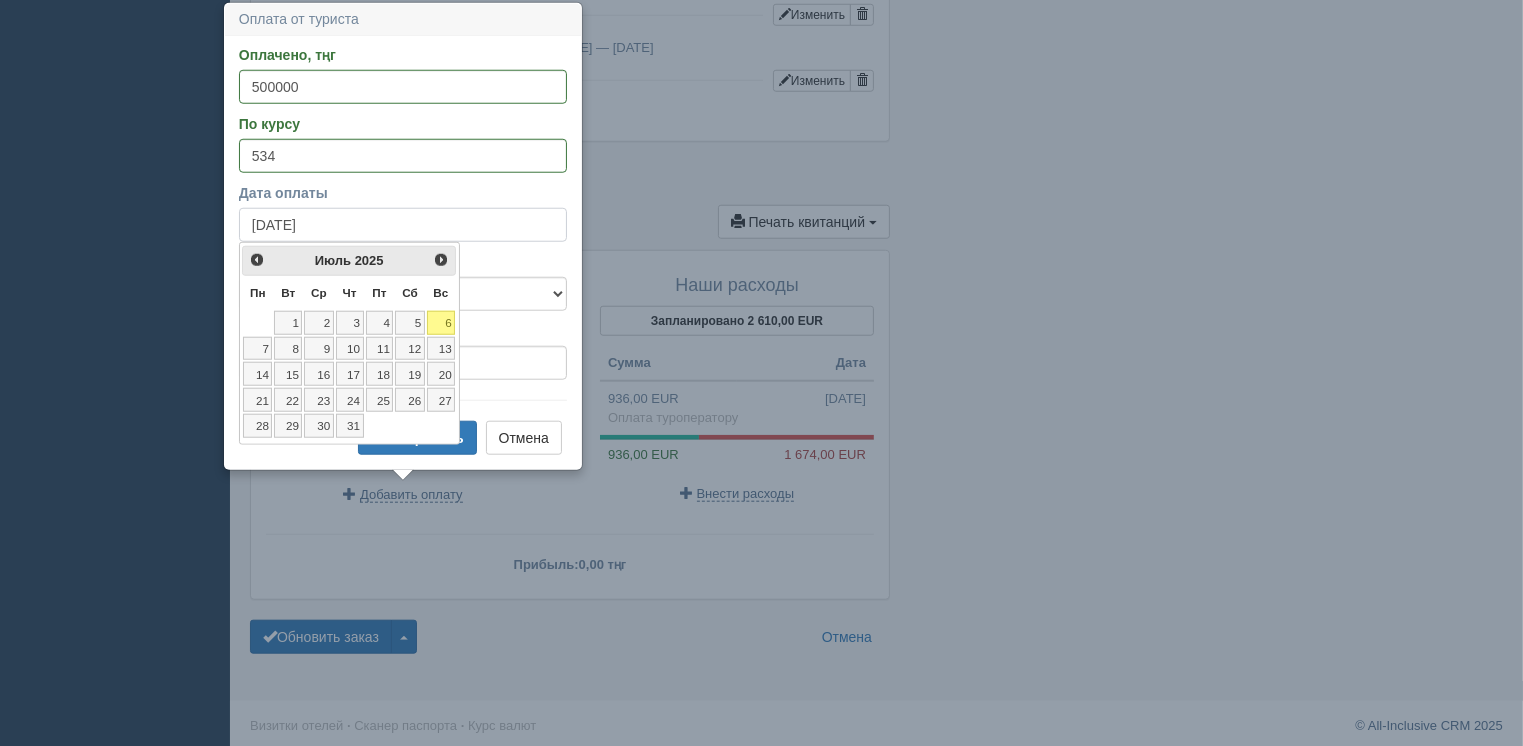 type on "0д.мм.гггг" 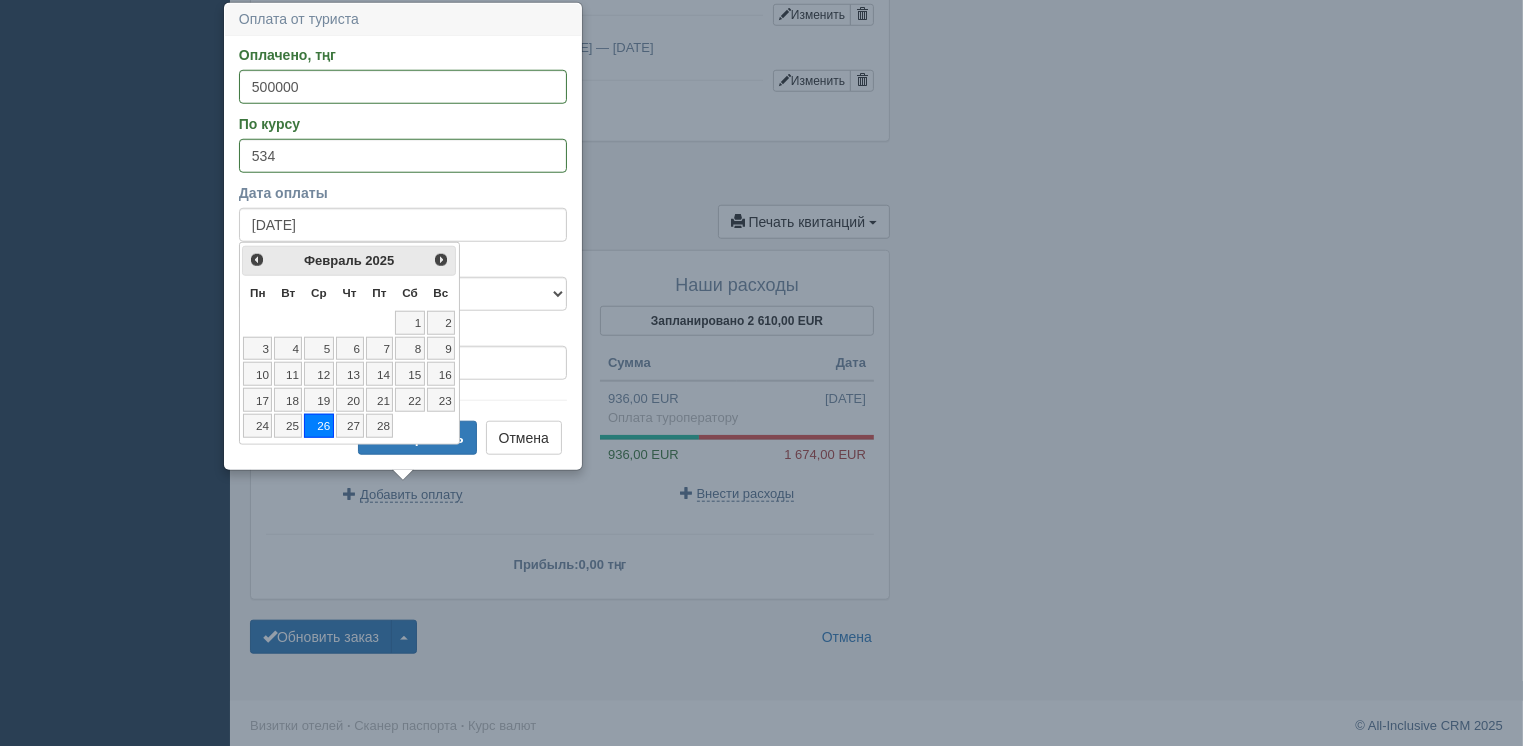 click on "26" at bounding box center [318, 426] 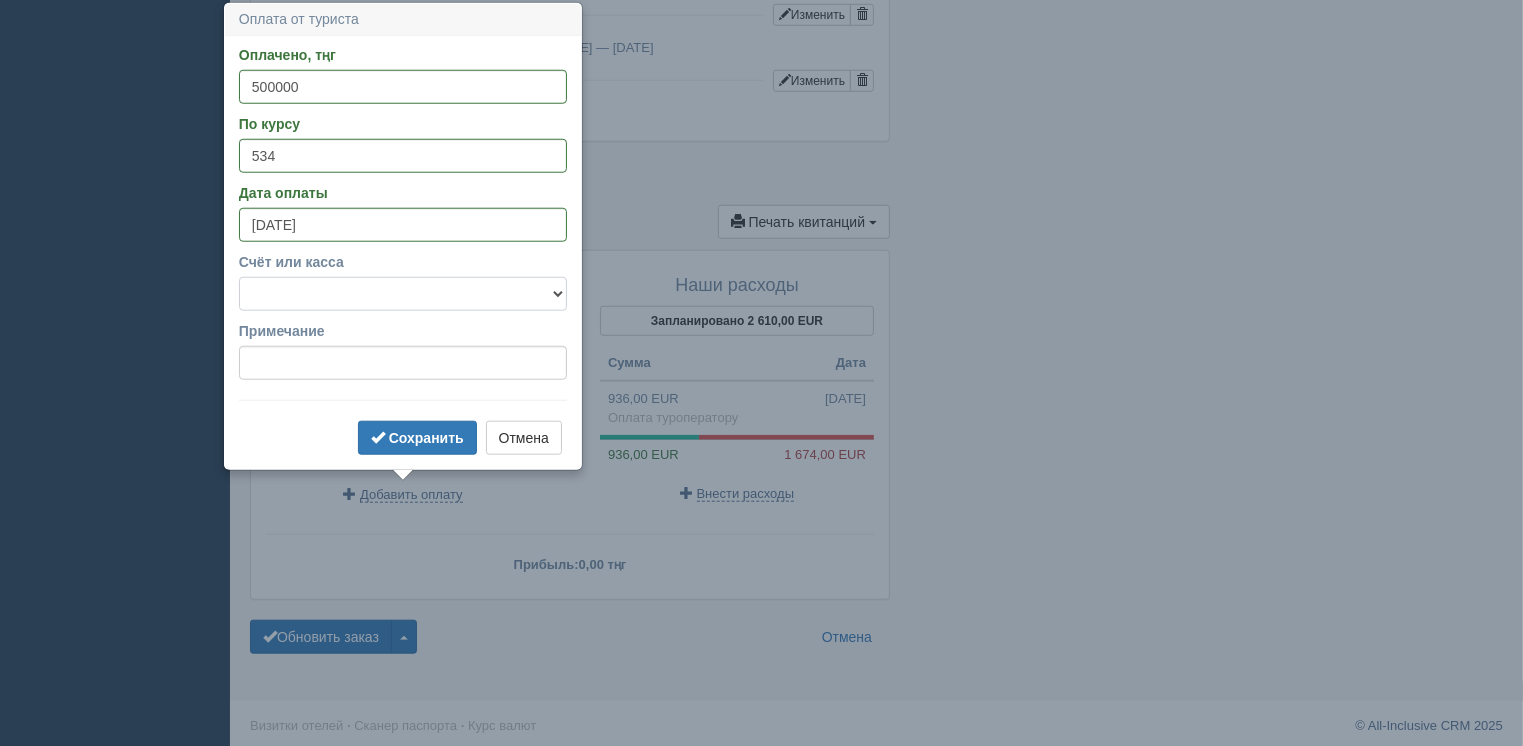 click on "Банковский счёт
Наличная касса" at bounding box center [403, 294] 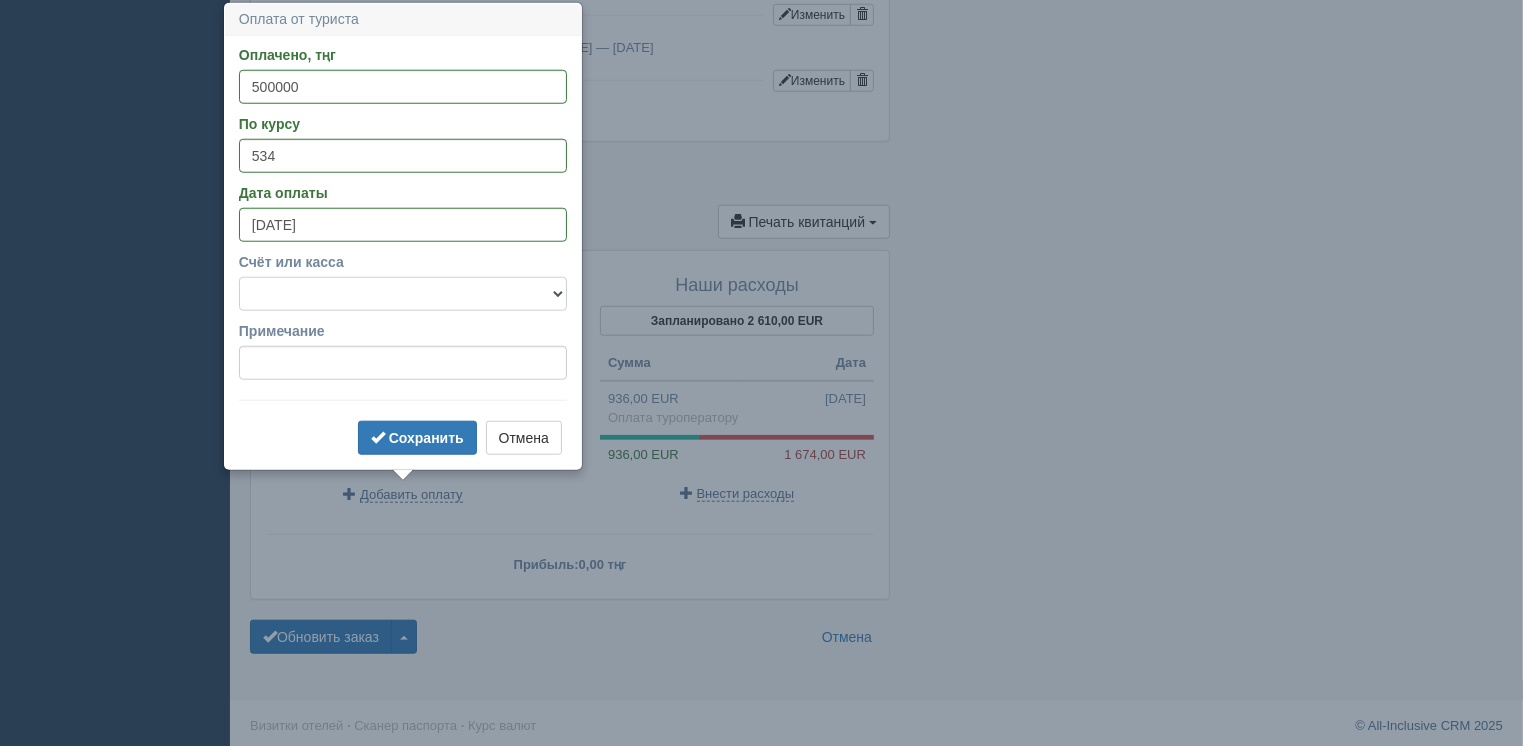 select on "1575" 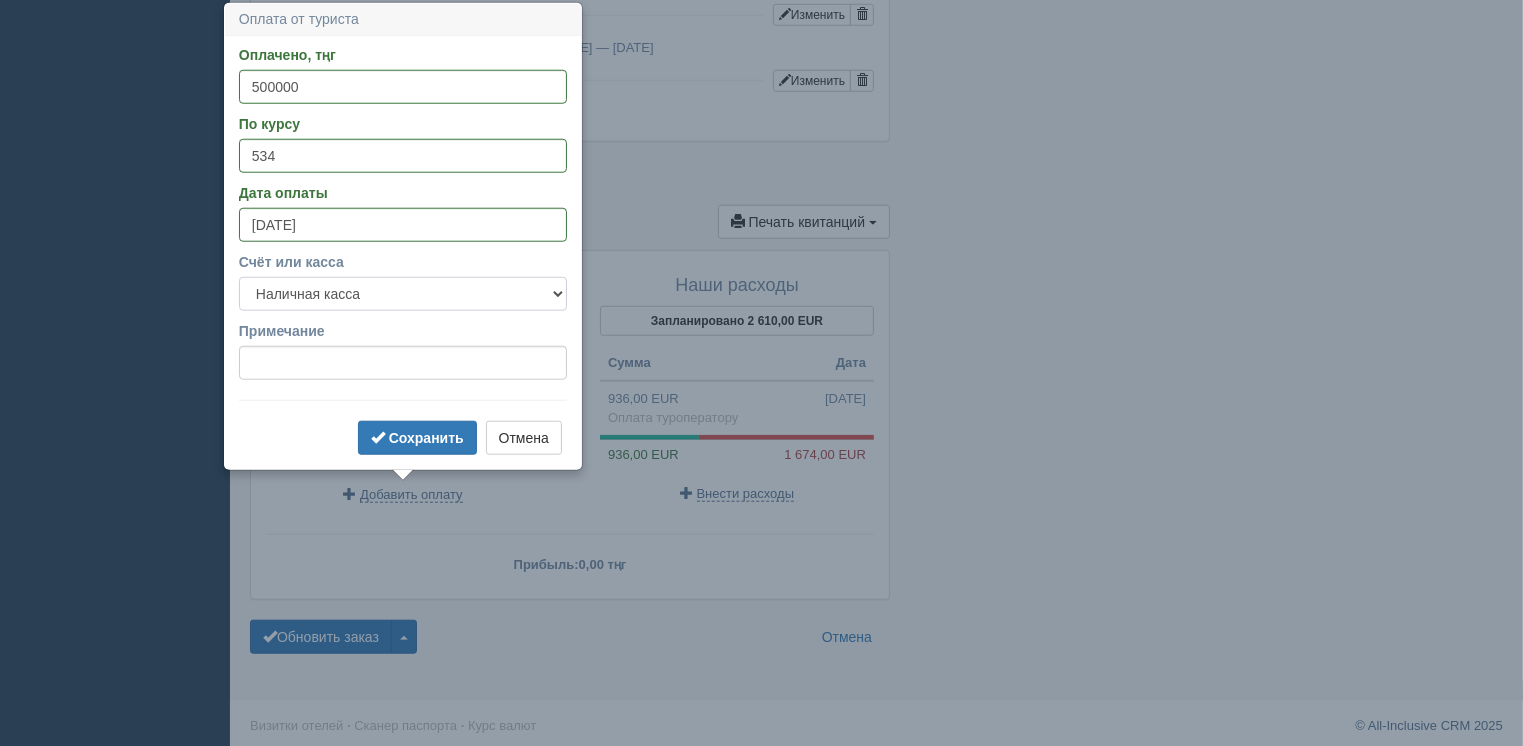 click on "Банковский счёт
Наличная касса" at bounding box center [403, 294] 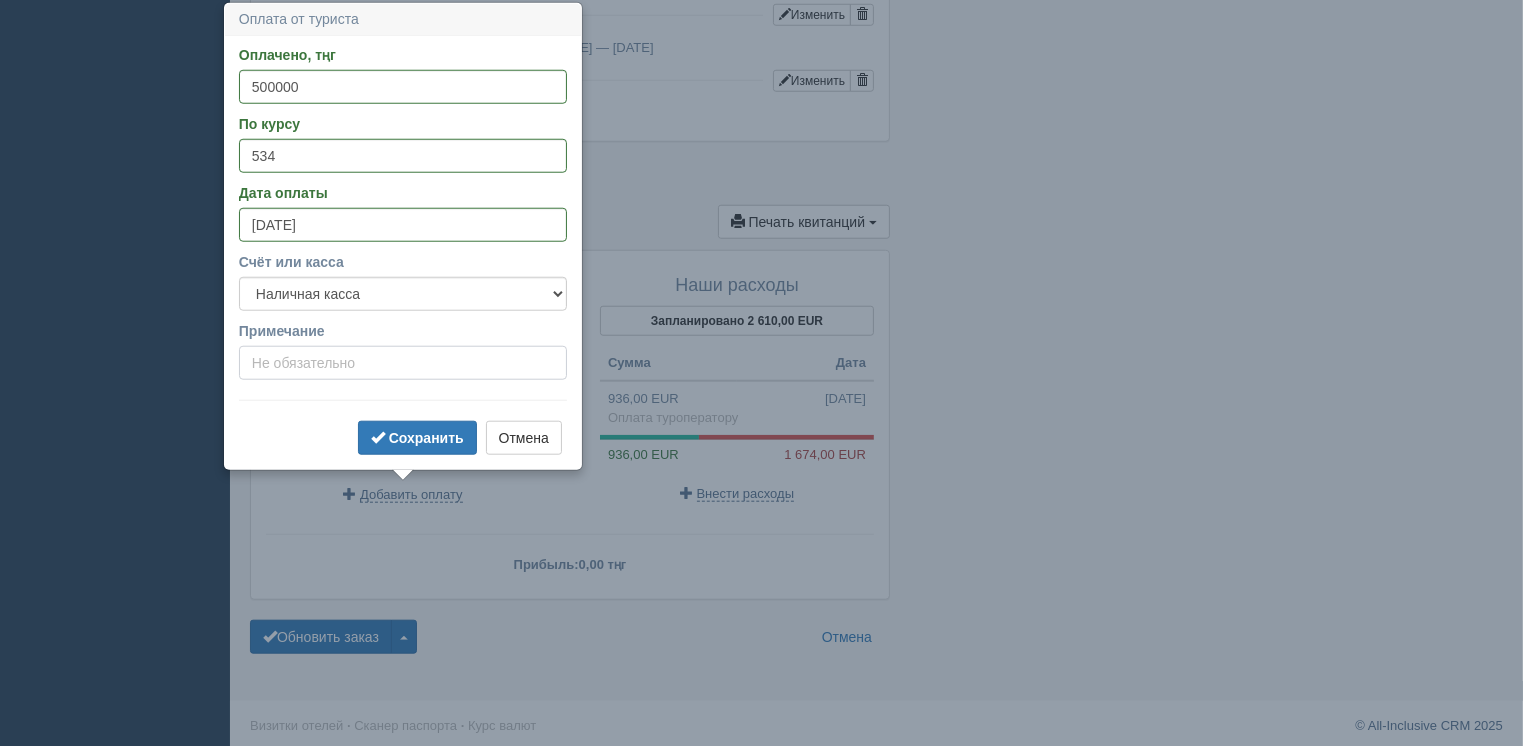 click on "Примечание" at bounding box center (403, 363) 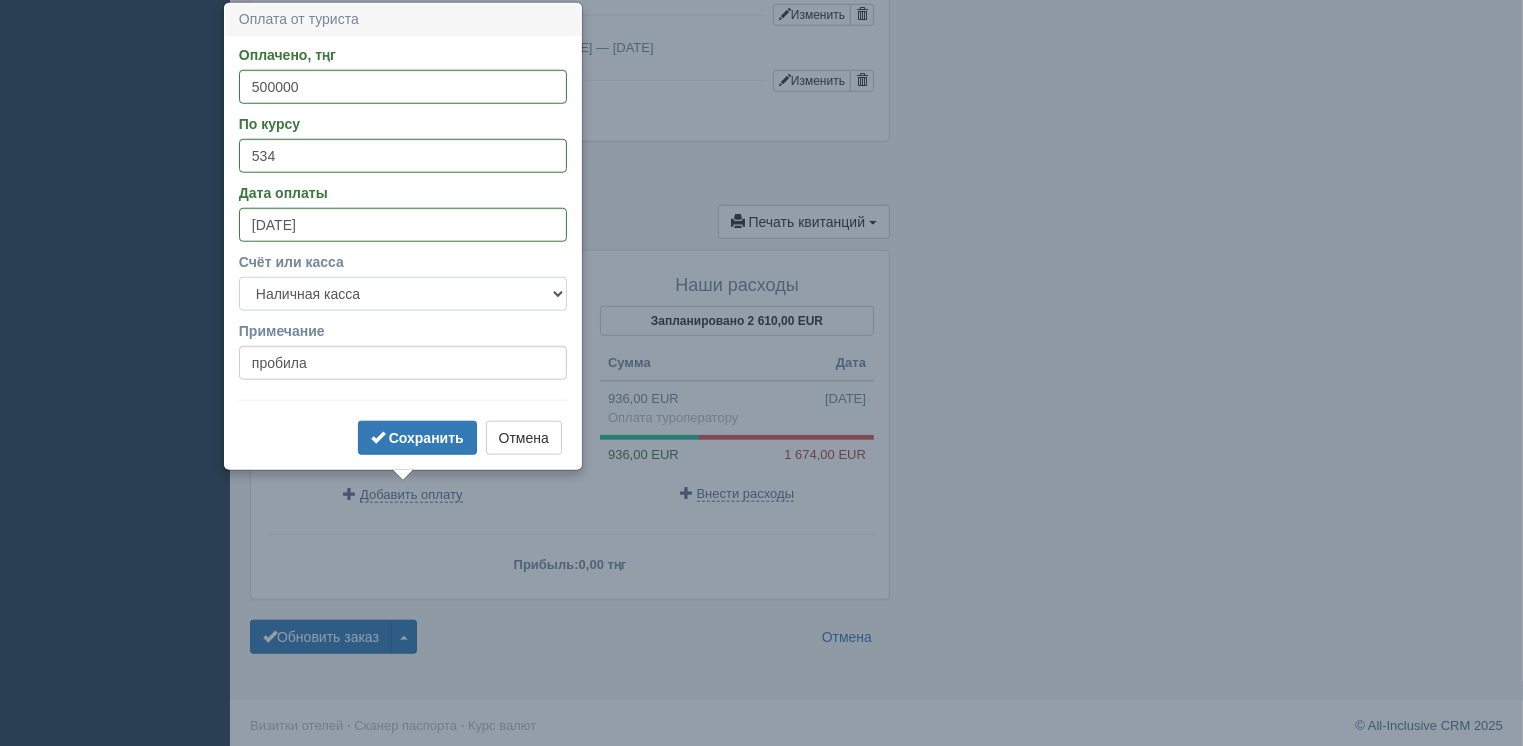 click on "Банковский счёт
Наличная касса" at bounding box center (403, 294) 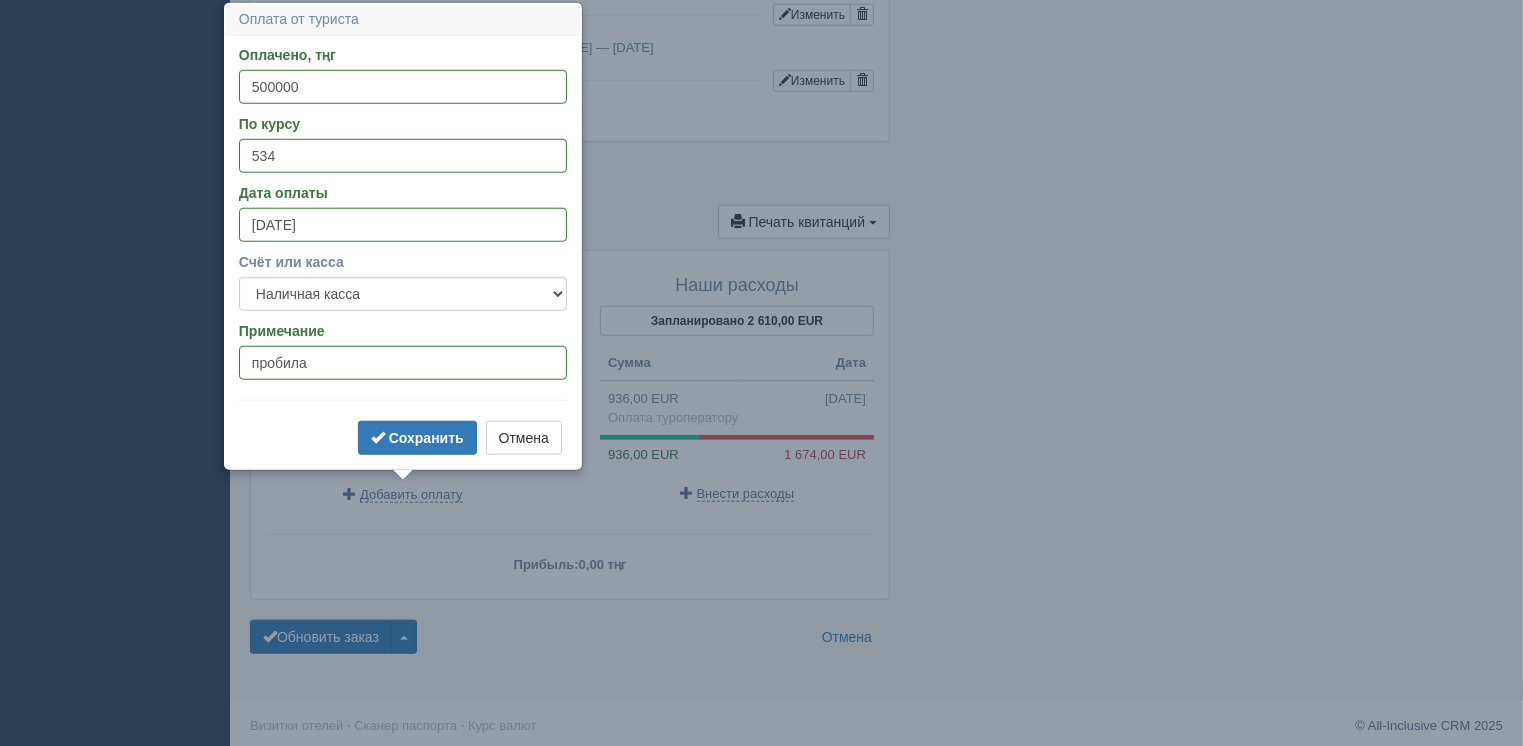 click on "Счёт или касса" at bounding box center (403, 262) 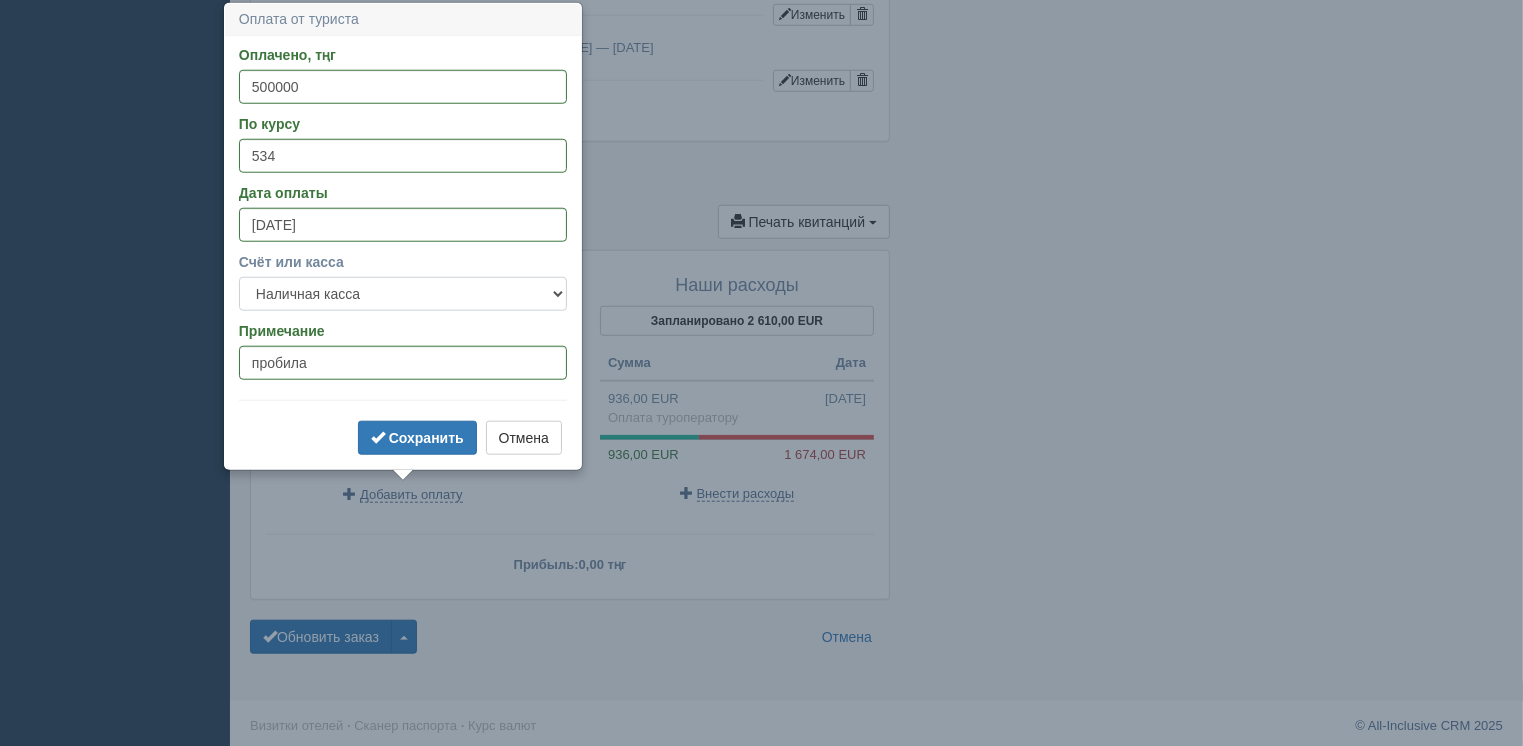 click on "Банковский счёт
Наличная касса" at bounding box center [403, 294] 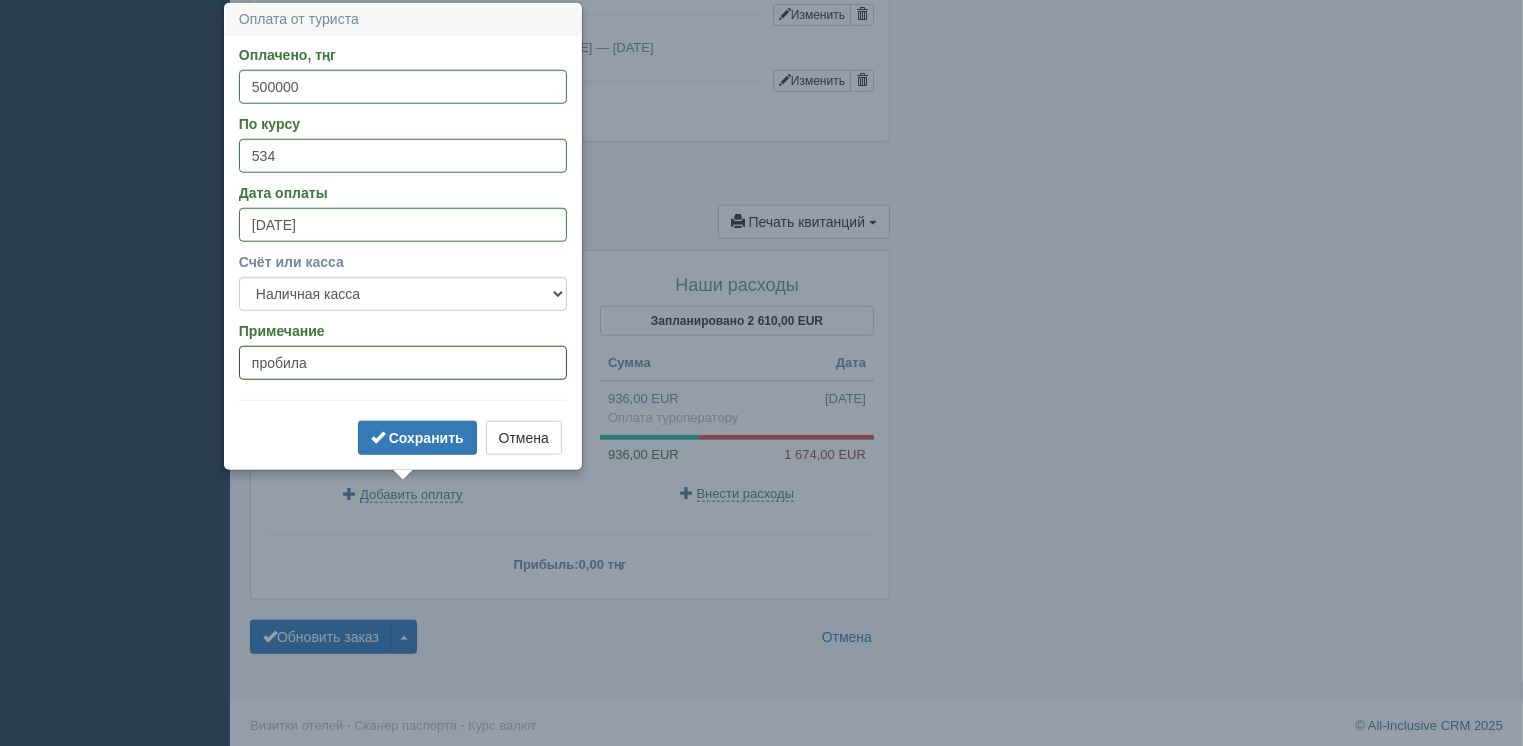 click on "пробила" at bounding box center (403, 363) 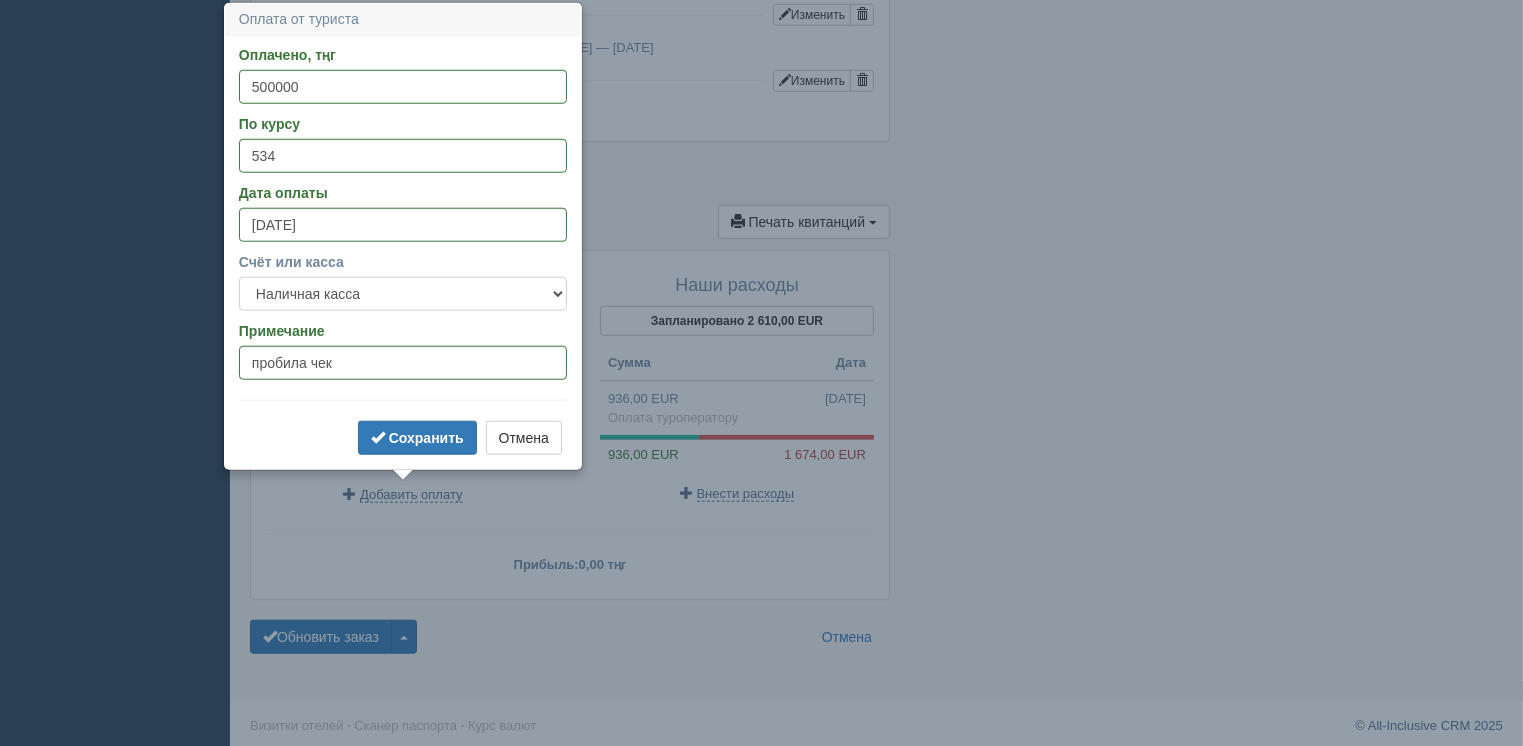 click on "Банковский счёт
Наличная касса" at bounding box center [403, 294] 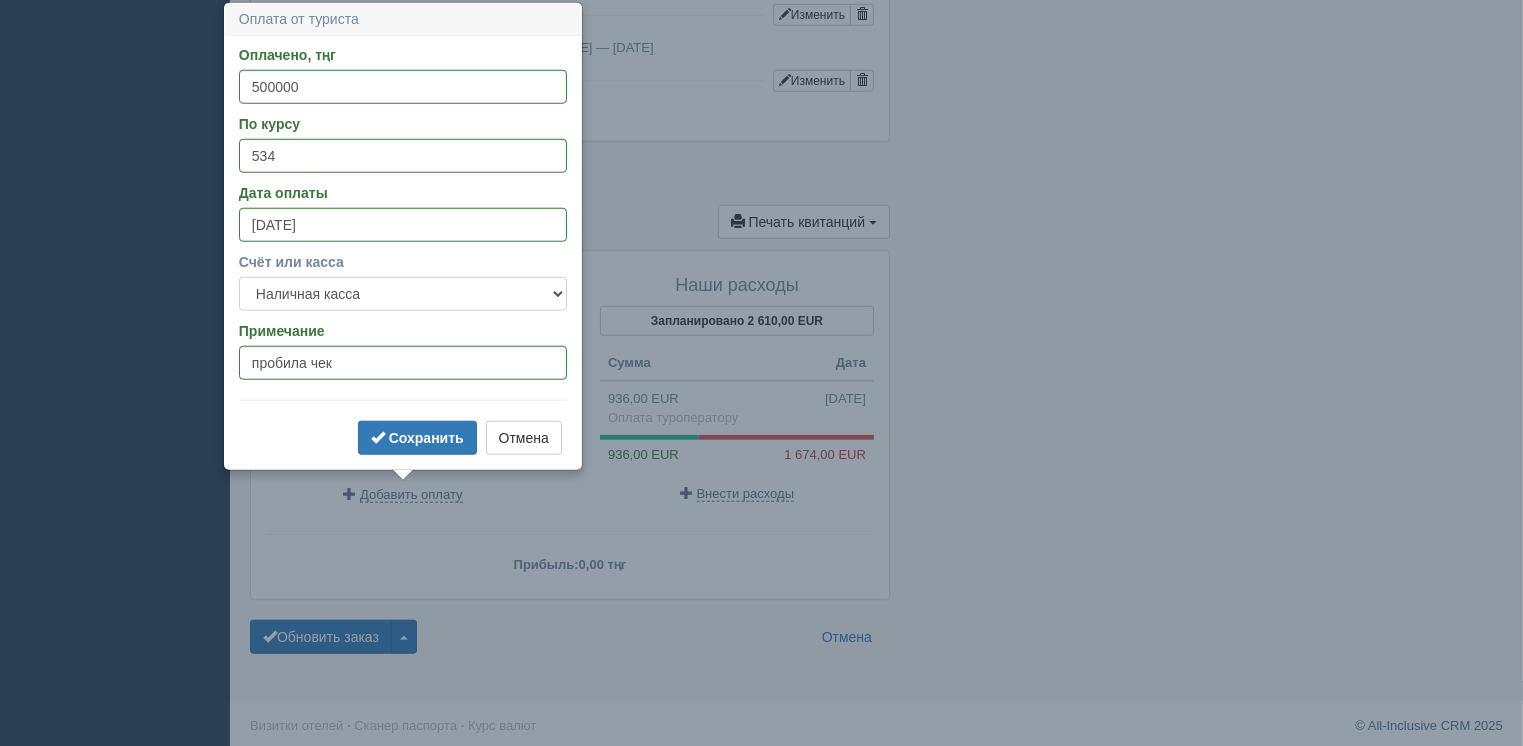 click on "Банковский счёт
Наличная касса" at bounding box center (403, 294) 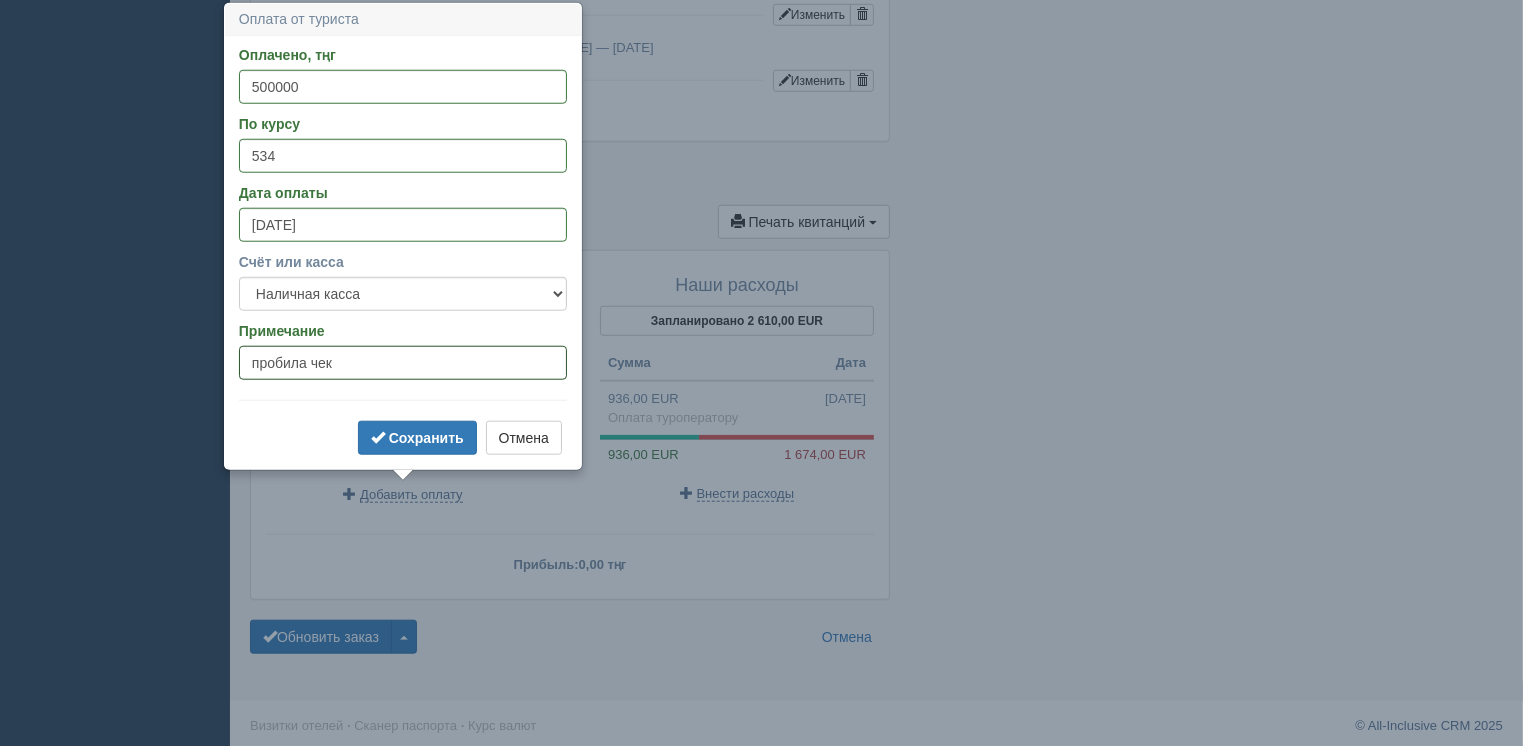 click on "пробила чек" at bounding box center [403, 363] 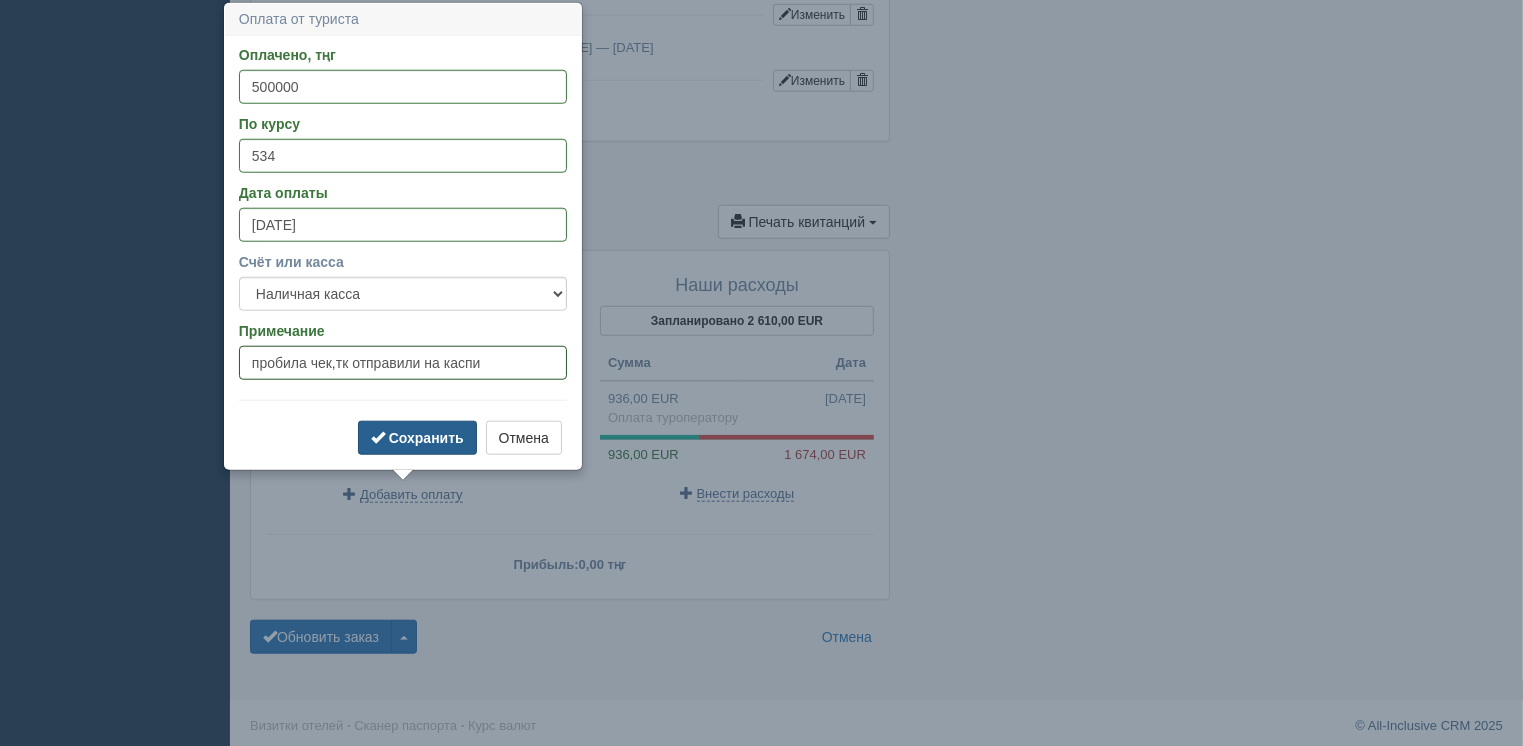 type on "пробила чек,тк отправили на каспи" 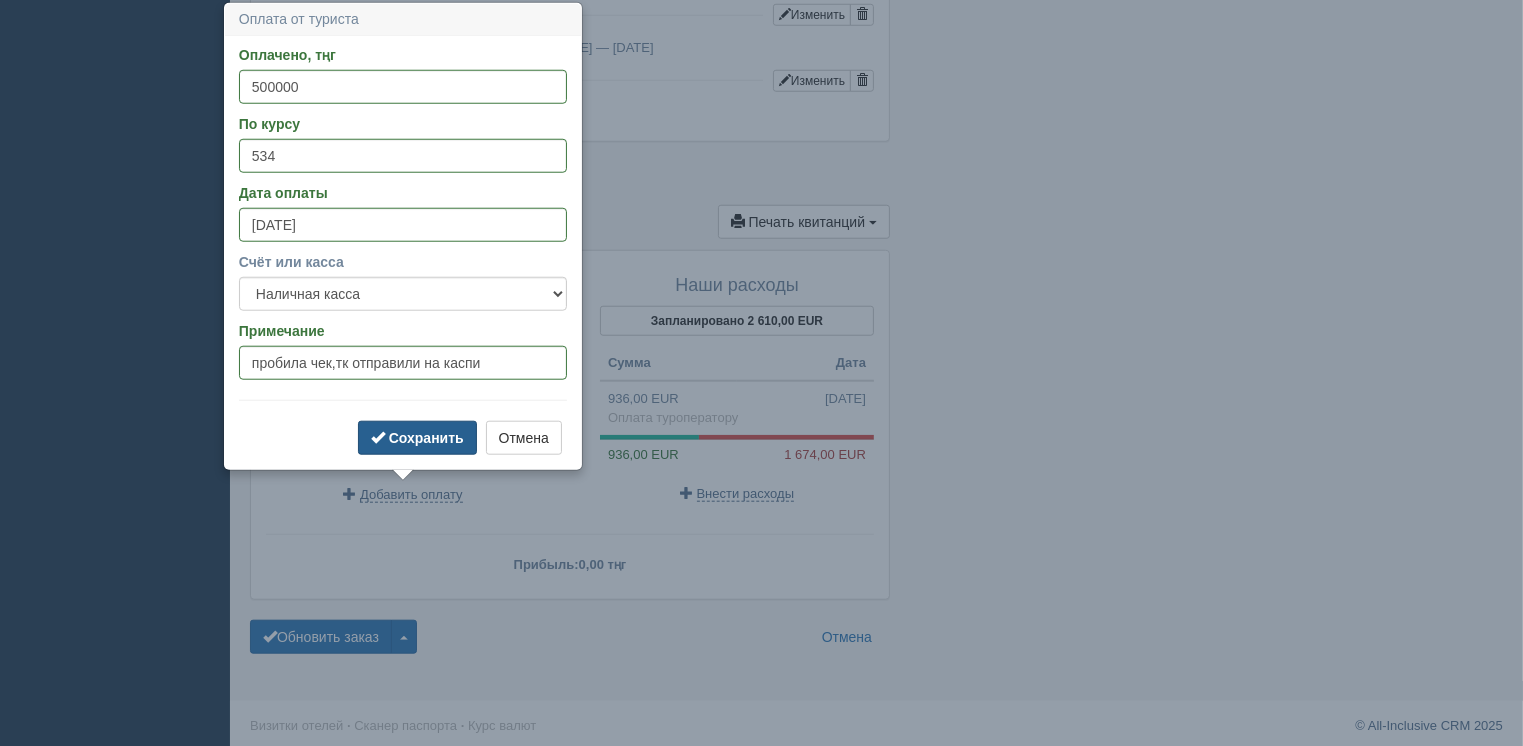 click on "Сохранить" at bounding box center [426, 438] 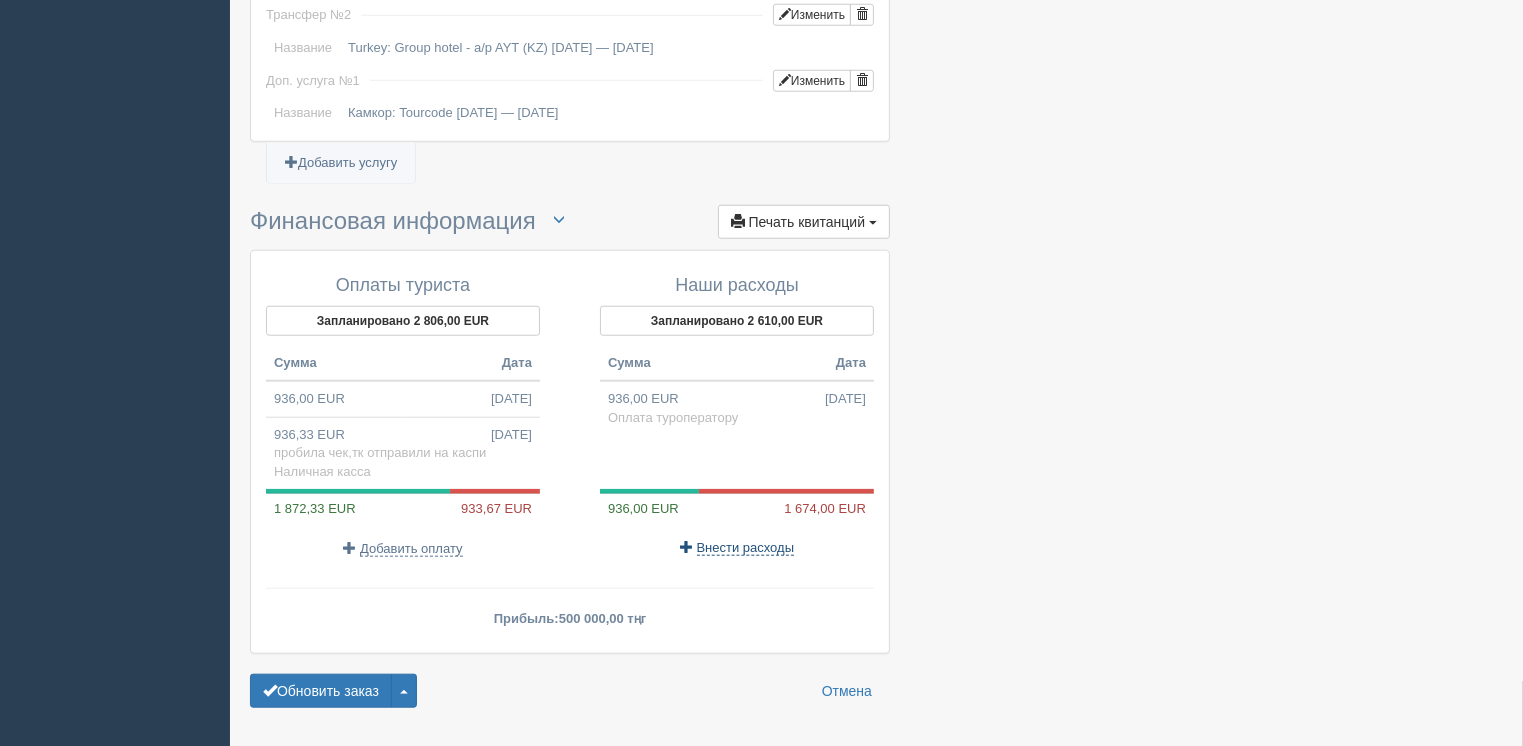 click on "Внести расходы" at bounding box center (746, 548) 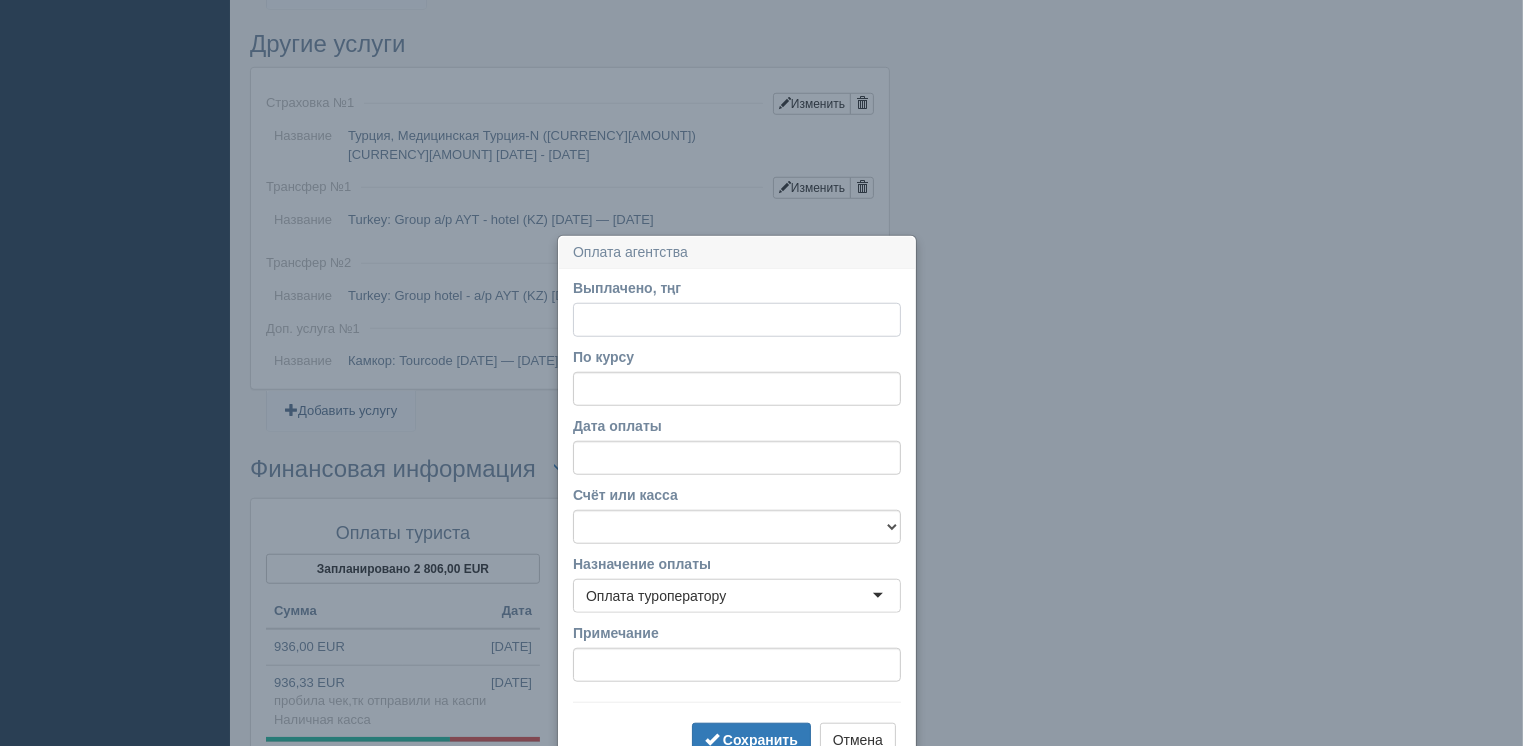 scroll, scrollTop: 1747, scrollLeft: 0, axis: vertical 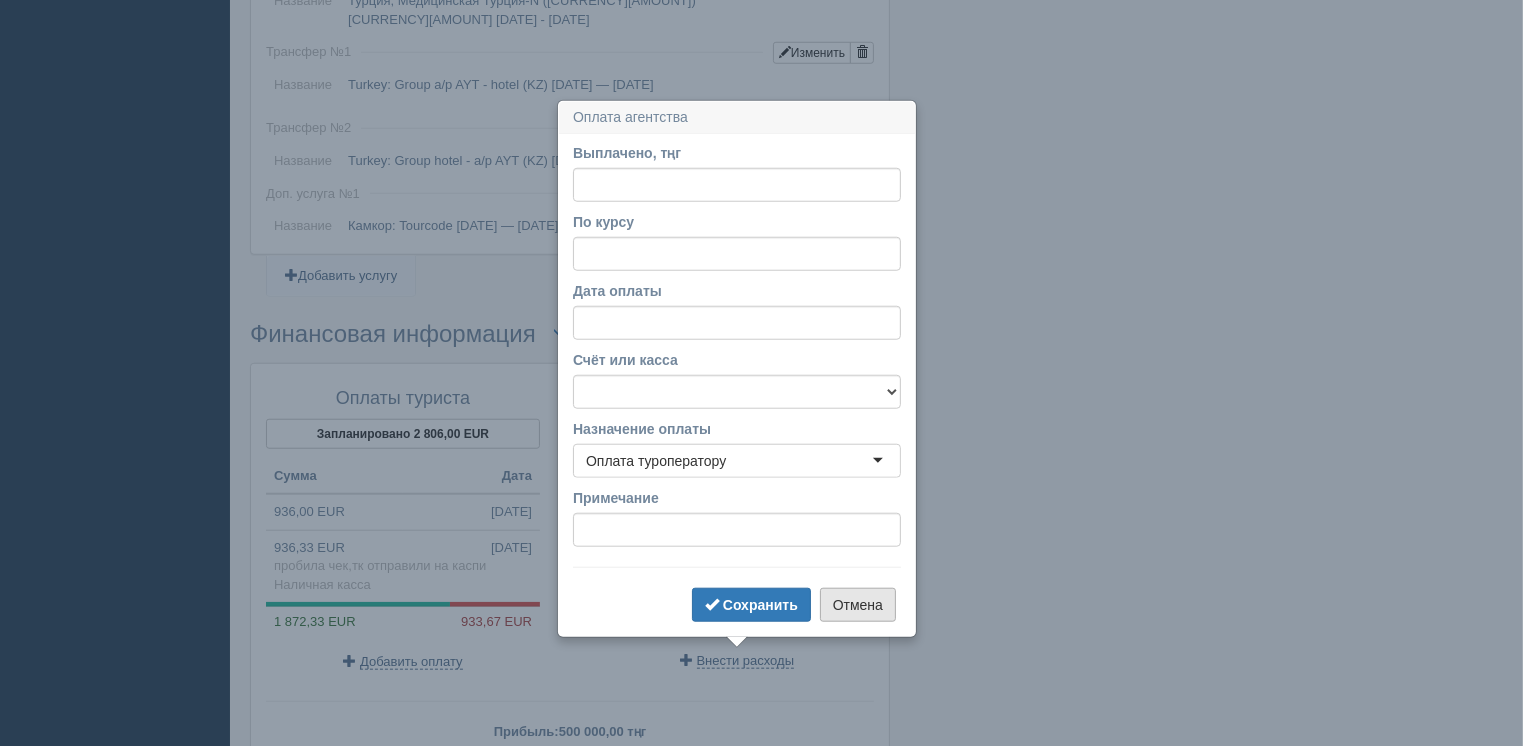 click on "Отмена" at bounding box center [858, 605] 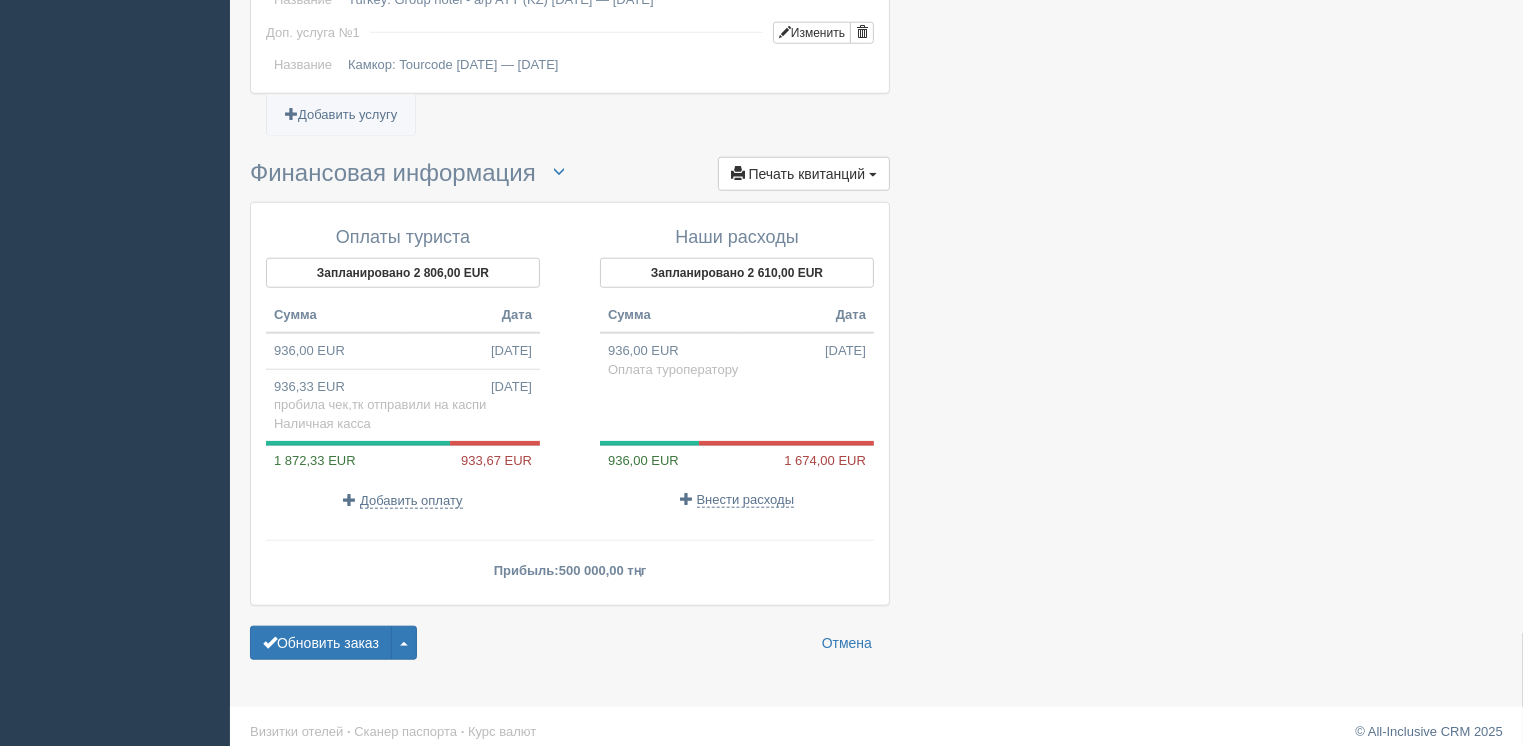 scroll, scrollTop: 1914, scrollLeft: 0, axis: vertical 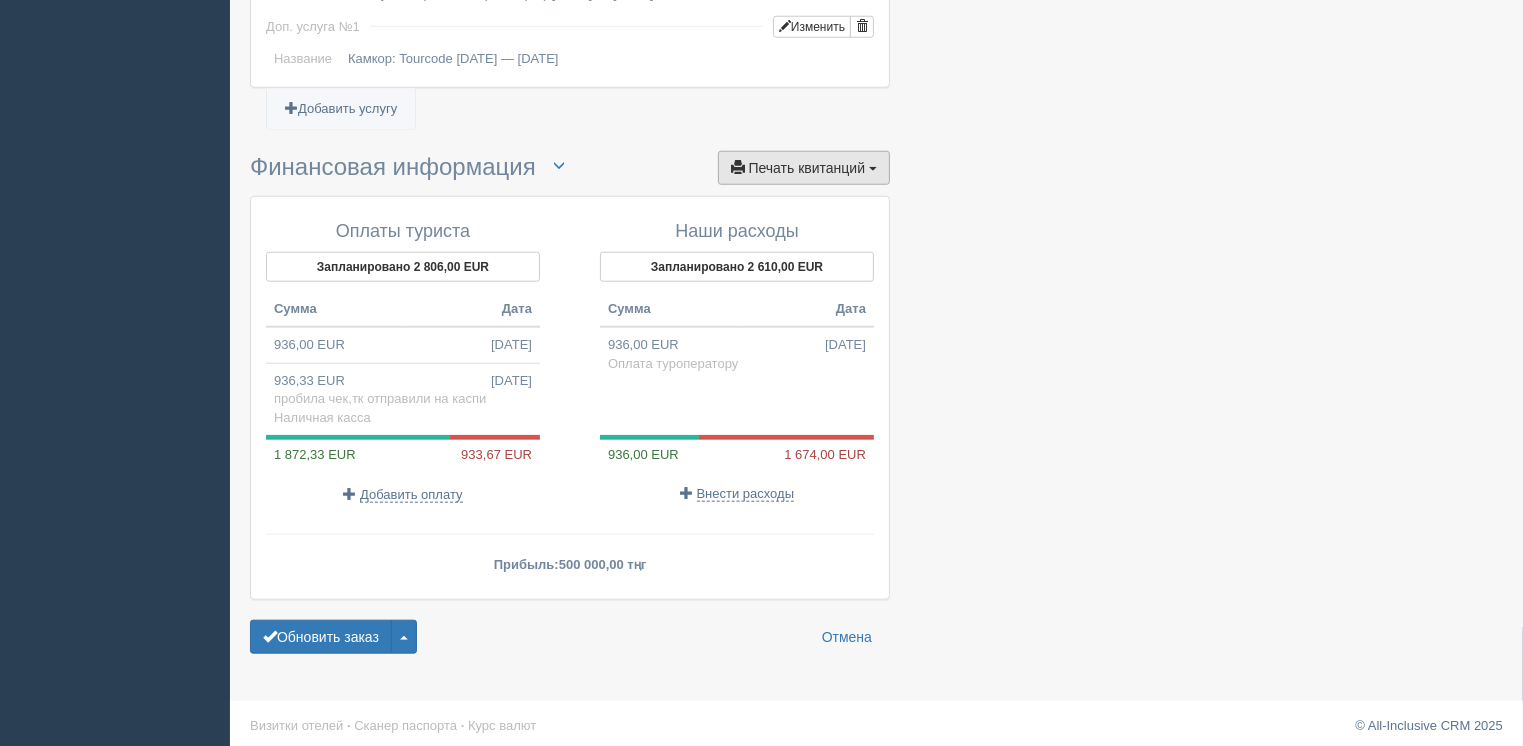 click on "Печать квитанций" at bounding box center (807, 168) 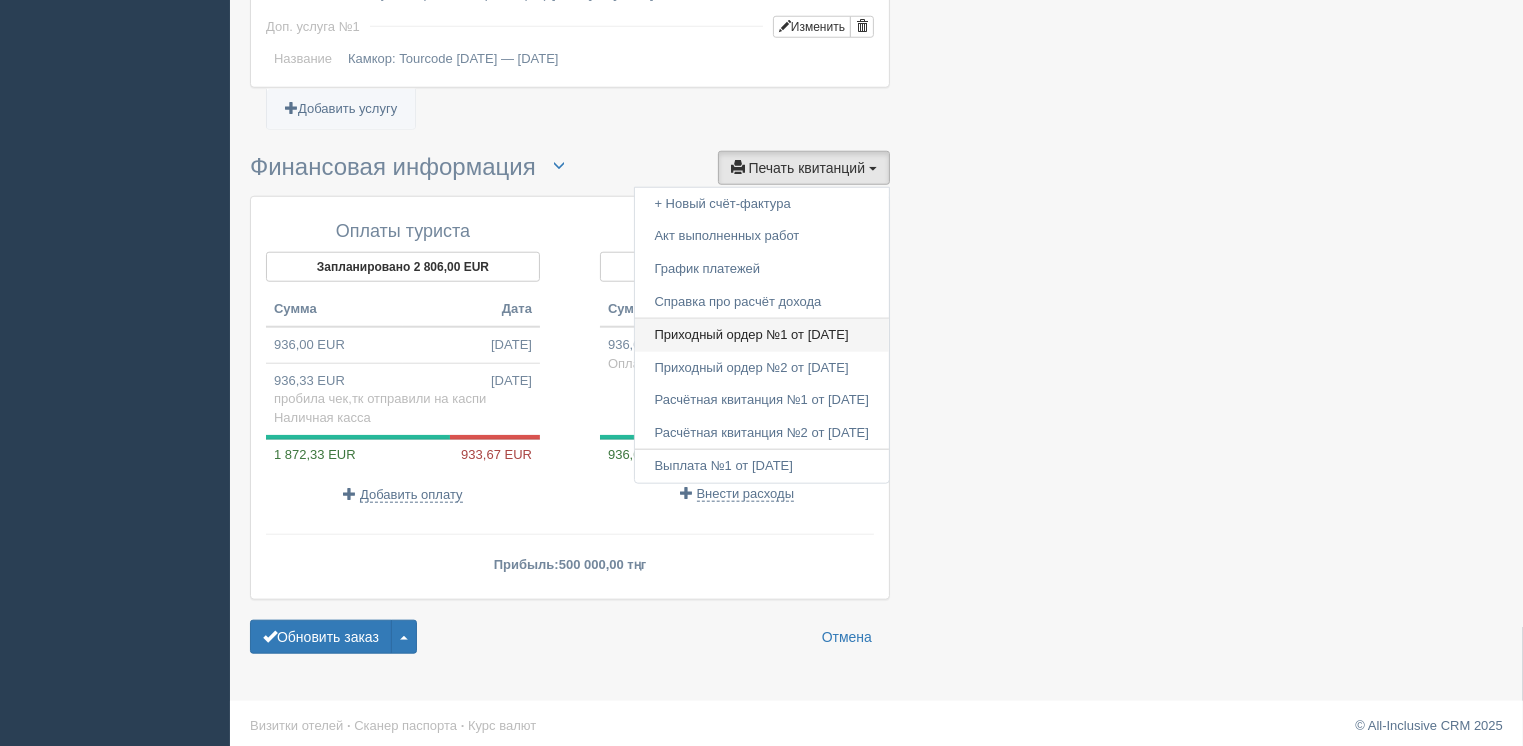click on "Приходный ордер №1 от [DATE]" at bounding box center [762, 335] 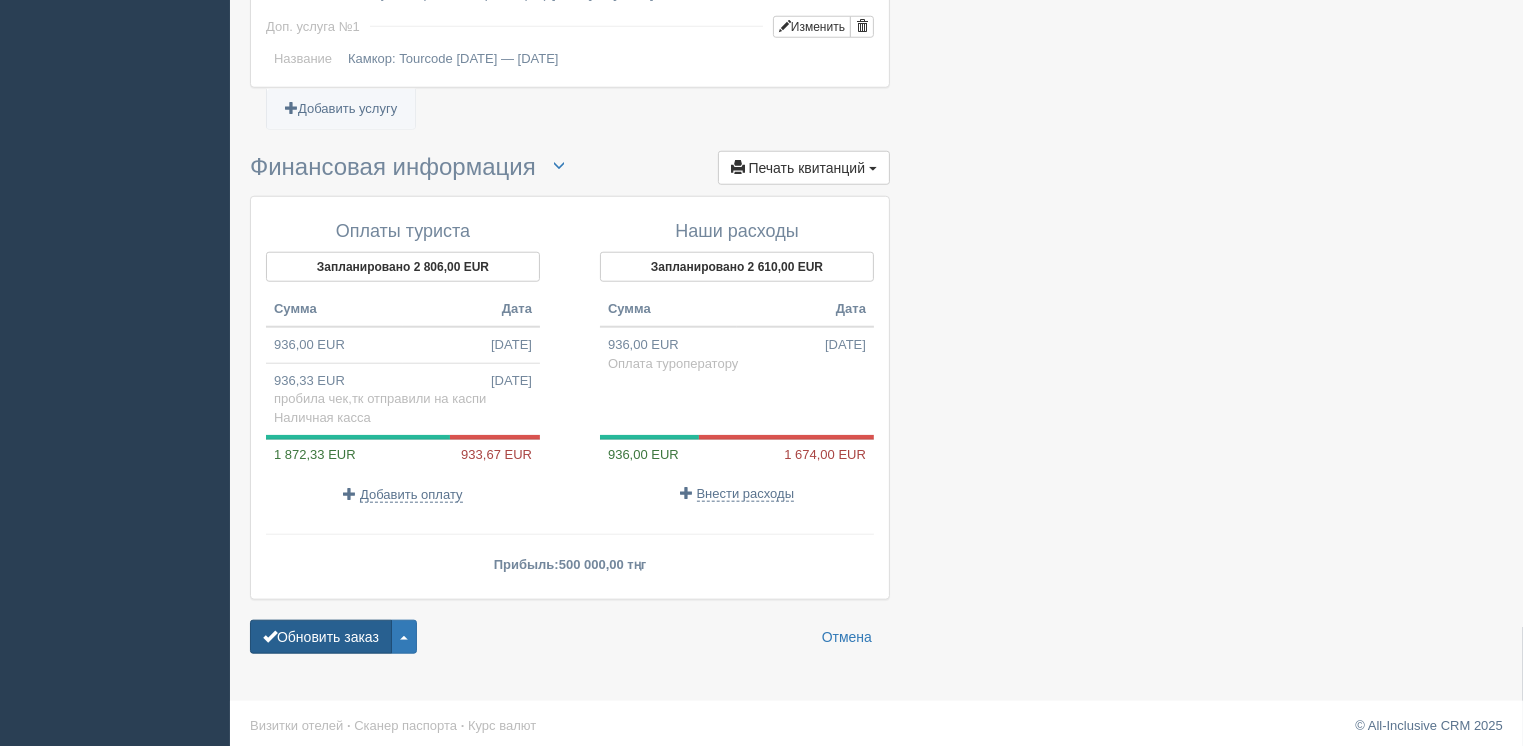 click on "Обновить заказ" at bounding box center [321, 637] 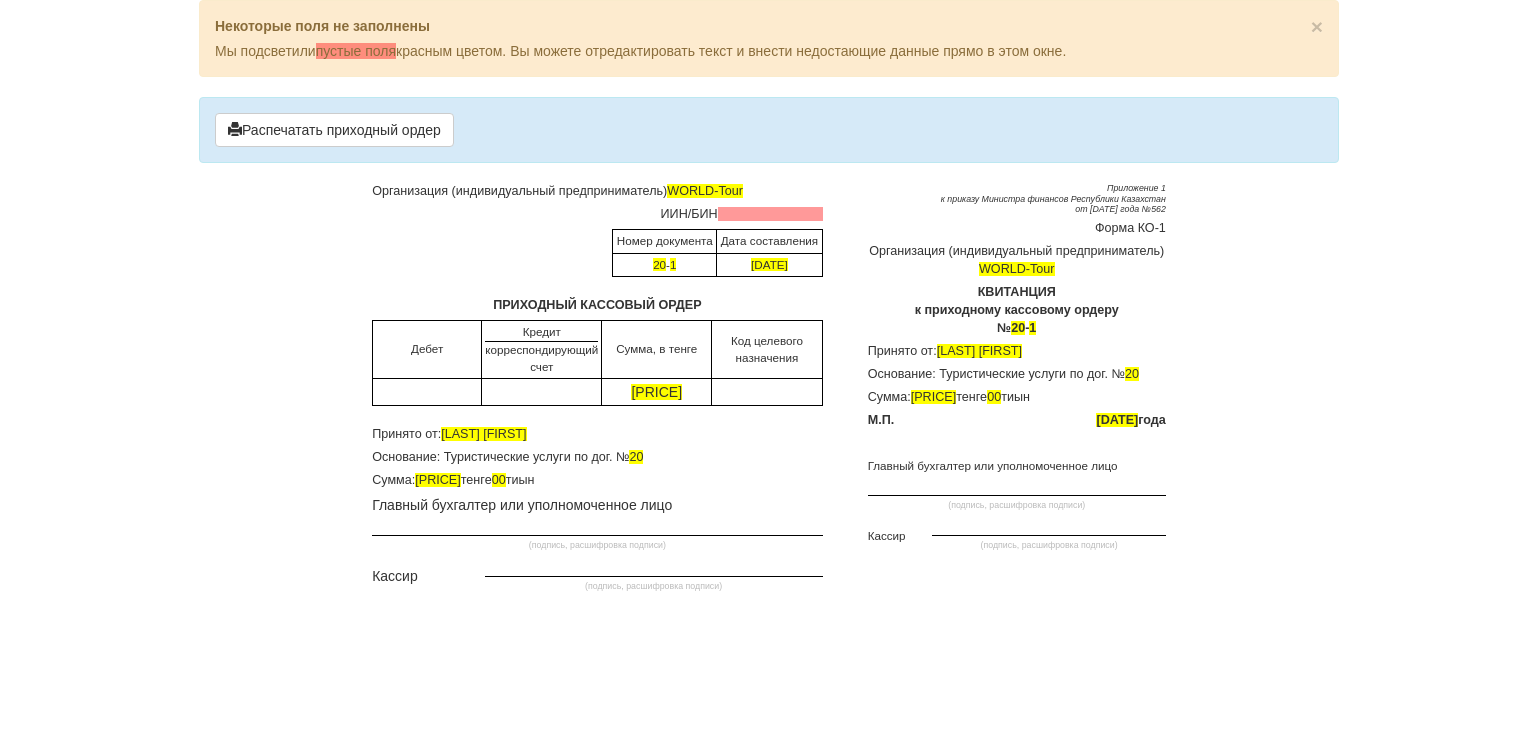 scroll, scrollTop: 0, scrollLeft: 0, axis: both 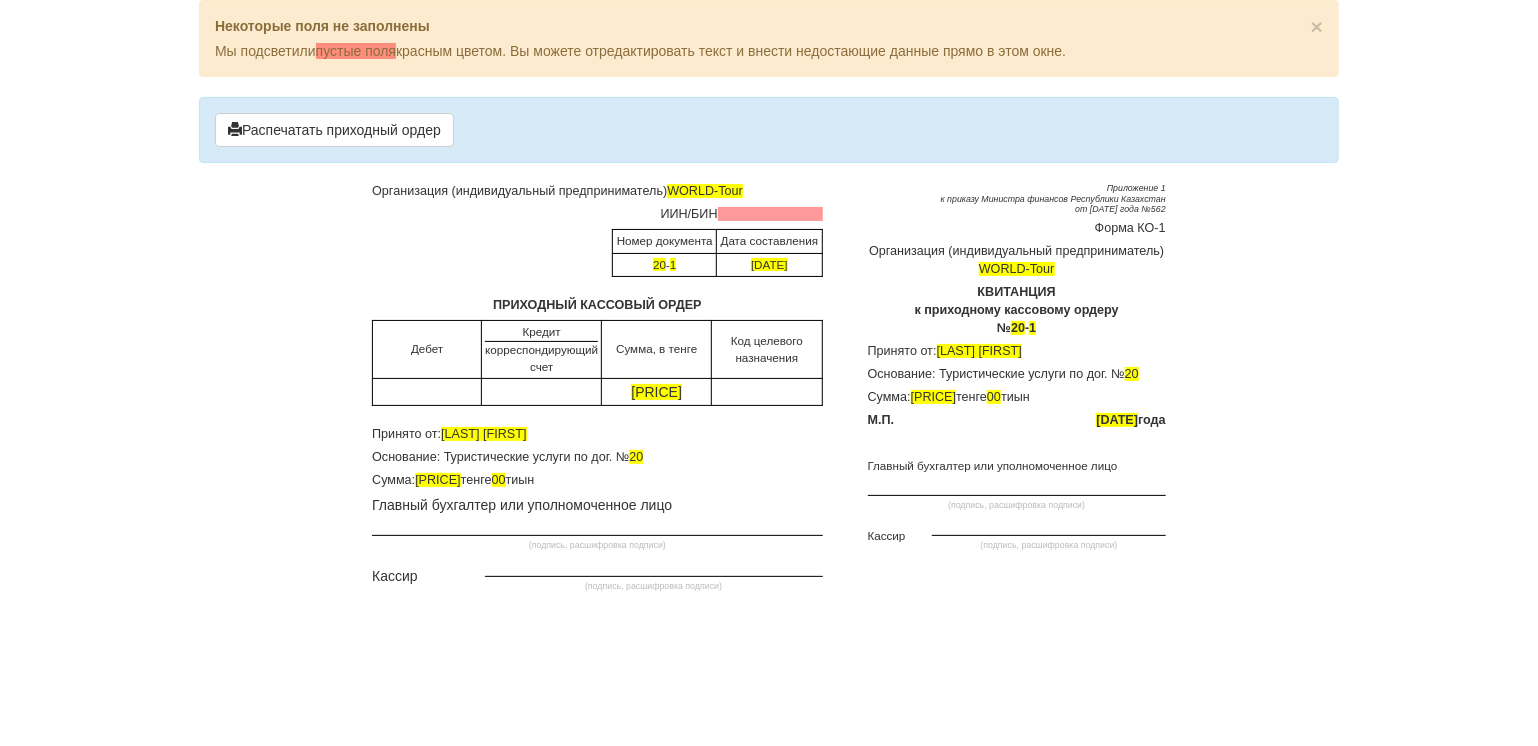 click on "Основание: Туристические услуги по дог. № 20" at bounding box center (1017, 375) 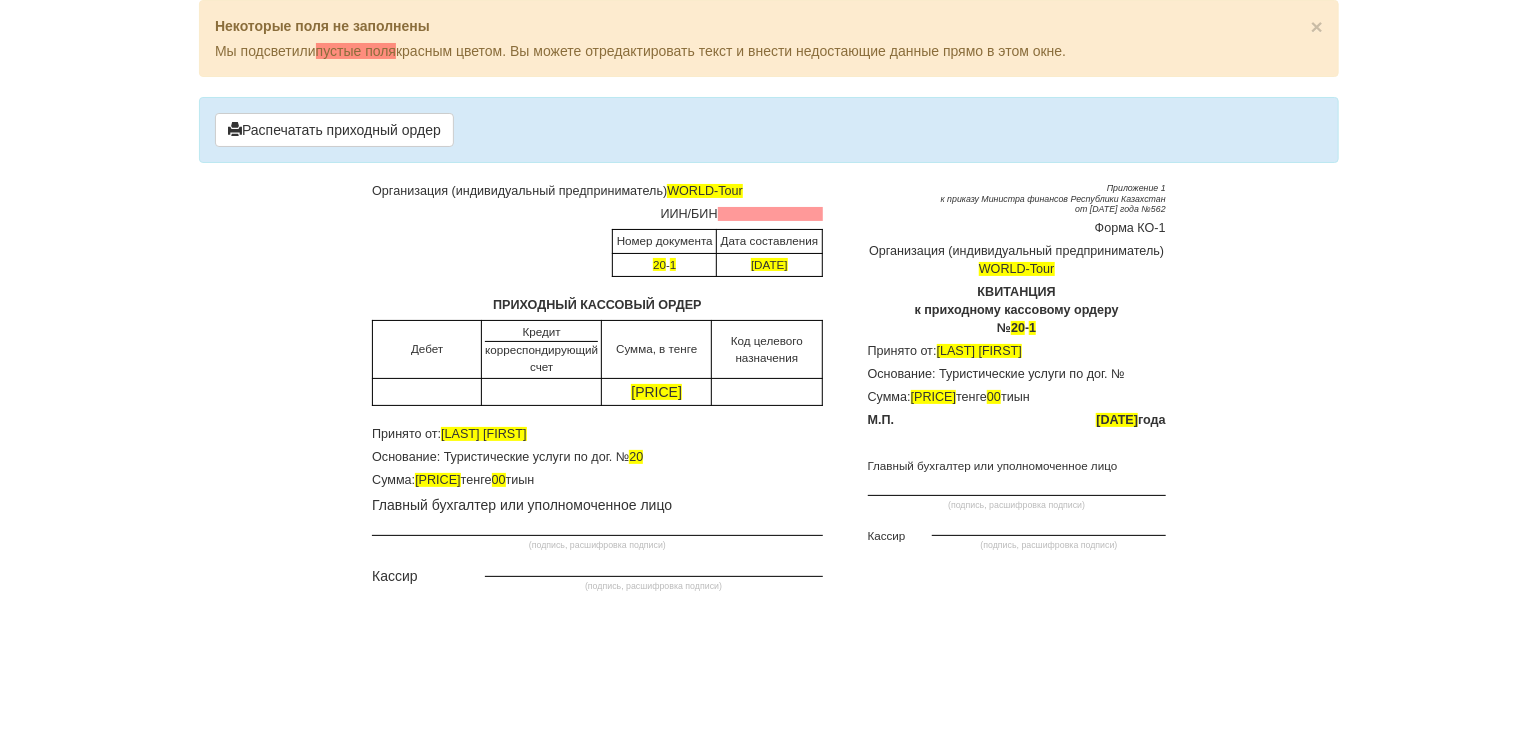 click on "Основание: Туристические услуги по дог. №" at bounding box center [1017, 375] 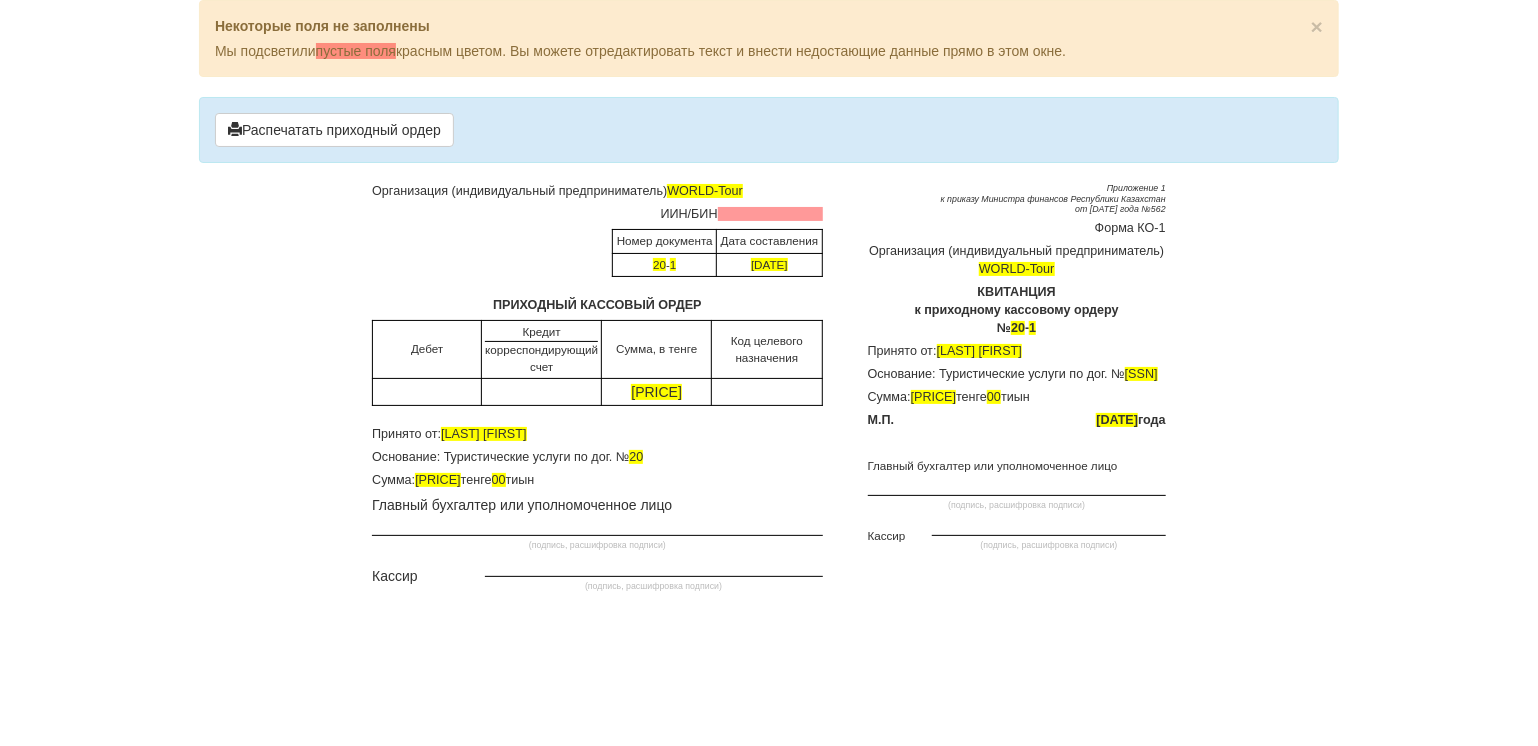 click on "375770 SL" at bounding box center (979, 351) 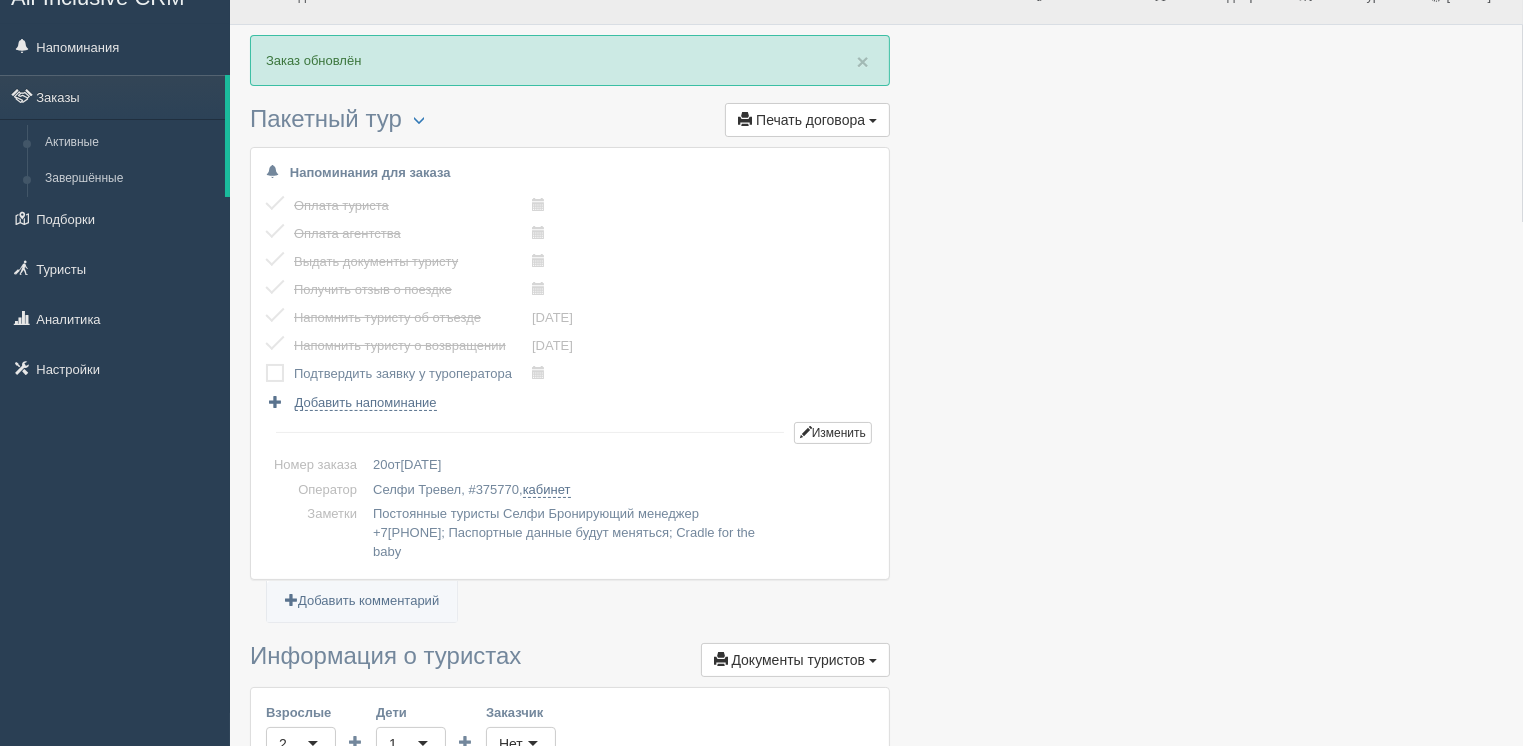 scroll, scrollTop: 0, scrollLeft: 0, axis: both 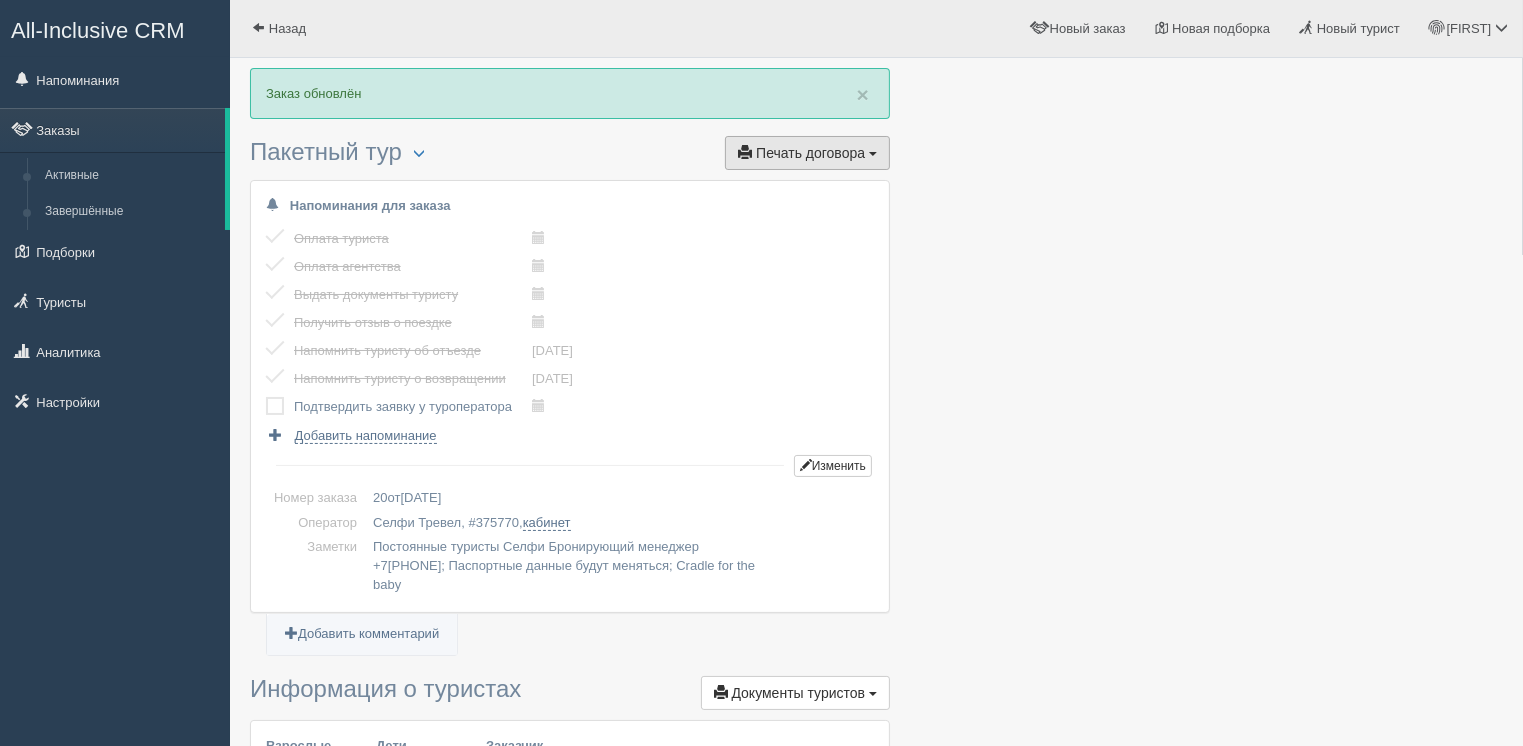 click on "Печать договора" at bounding box center [810, 153] 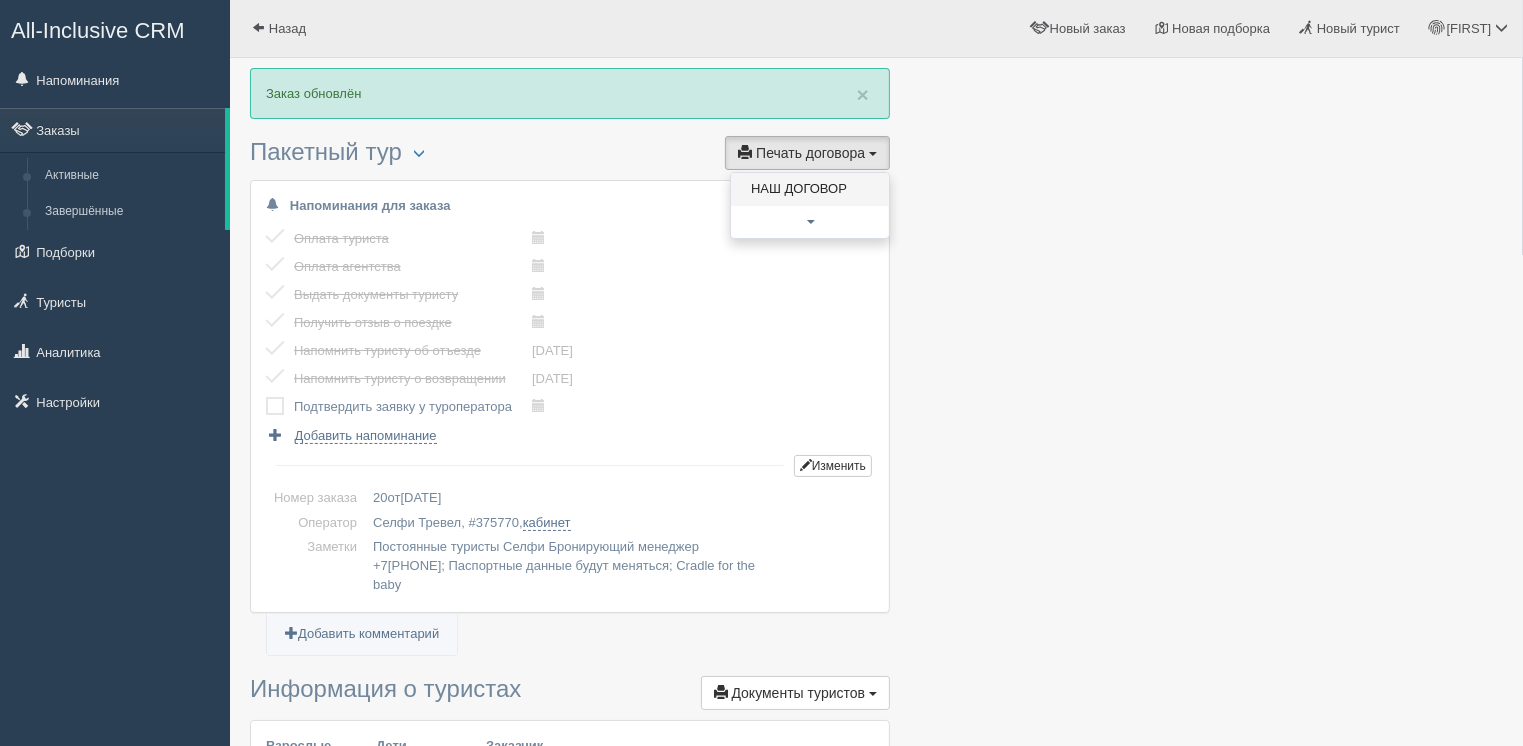 click on "НАШ ДОГОВОР" at bounding box center (810, 189) 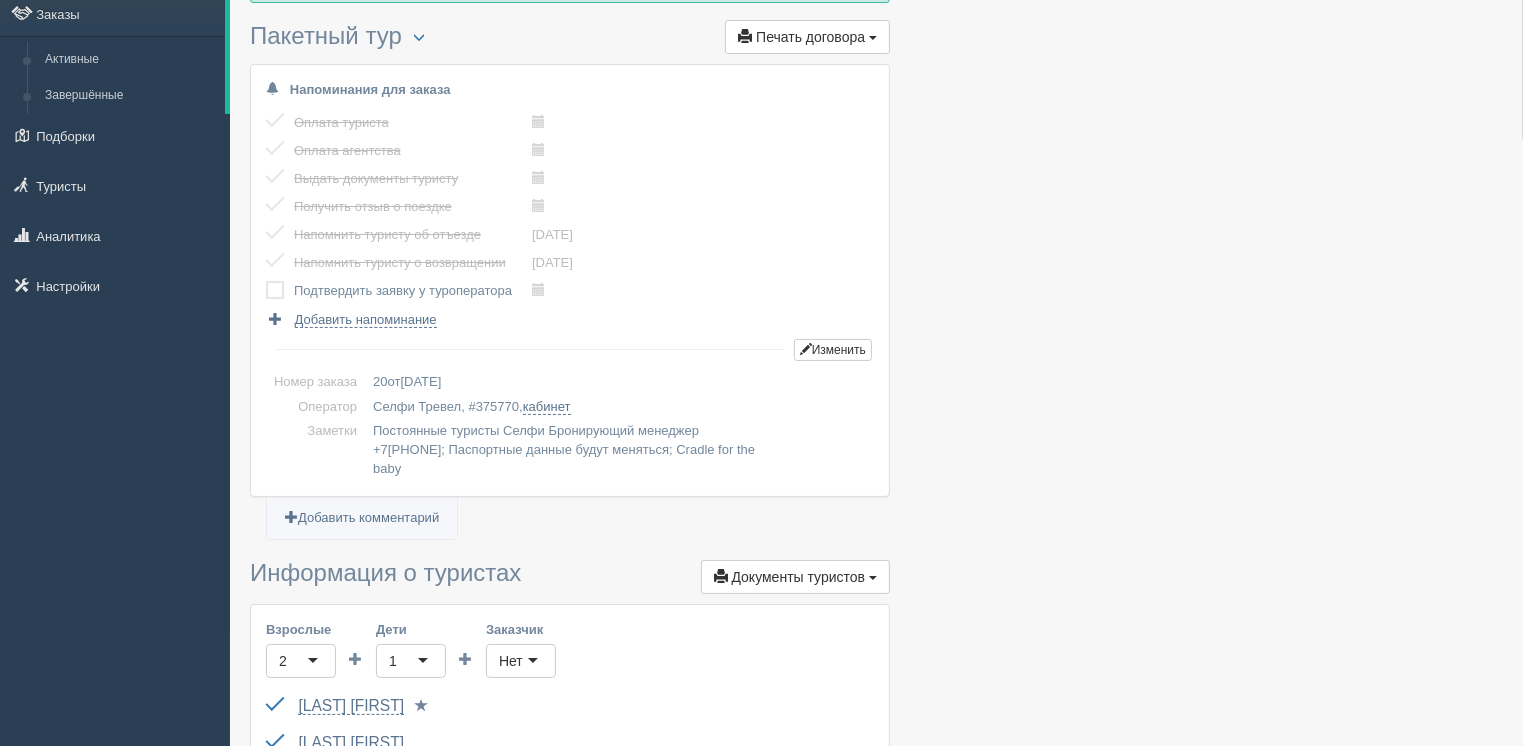 scroll, scrollTop: 0, scrollLeft: 0, axis: both 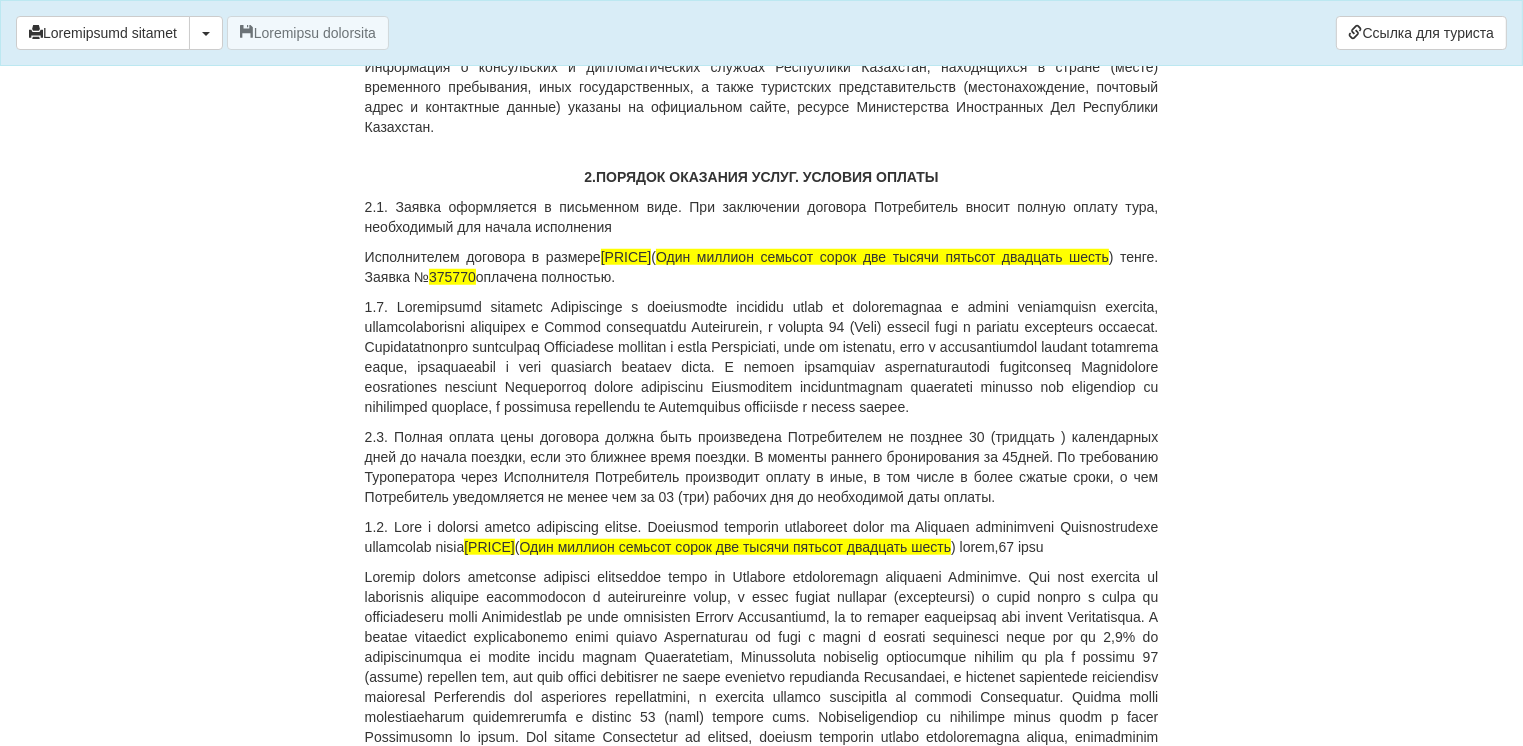 click on "ИП «World-Tour», ИИН/БИН [BIN], зарегистрированное в соответствии с законодательством Республики Казахстан, в лице
[LAST NAME] [FIRST NAME] [PATRONYMIC], действующего на основании талона-уведомления о регистрации индивидуального предпринимателя [LICENSE_NUMBER] [DATE] от выданного [CODE] УГД по району им Казыбек би г.[CITY],
в дальнейшем именуемое «Исполнитель» , с одной стороны, и
[LAST NAME] [FIRST NAME] , дата рождения [DATE] года, ИИН [SSN] , паспорт серии KAZ номер [PASSPORT_NUMBER] , адрес [PHONE]" at bounding box center (762, 6040) 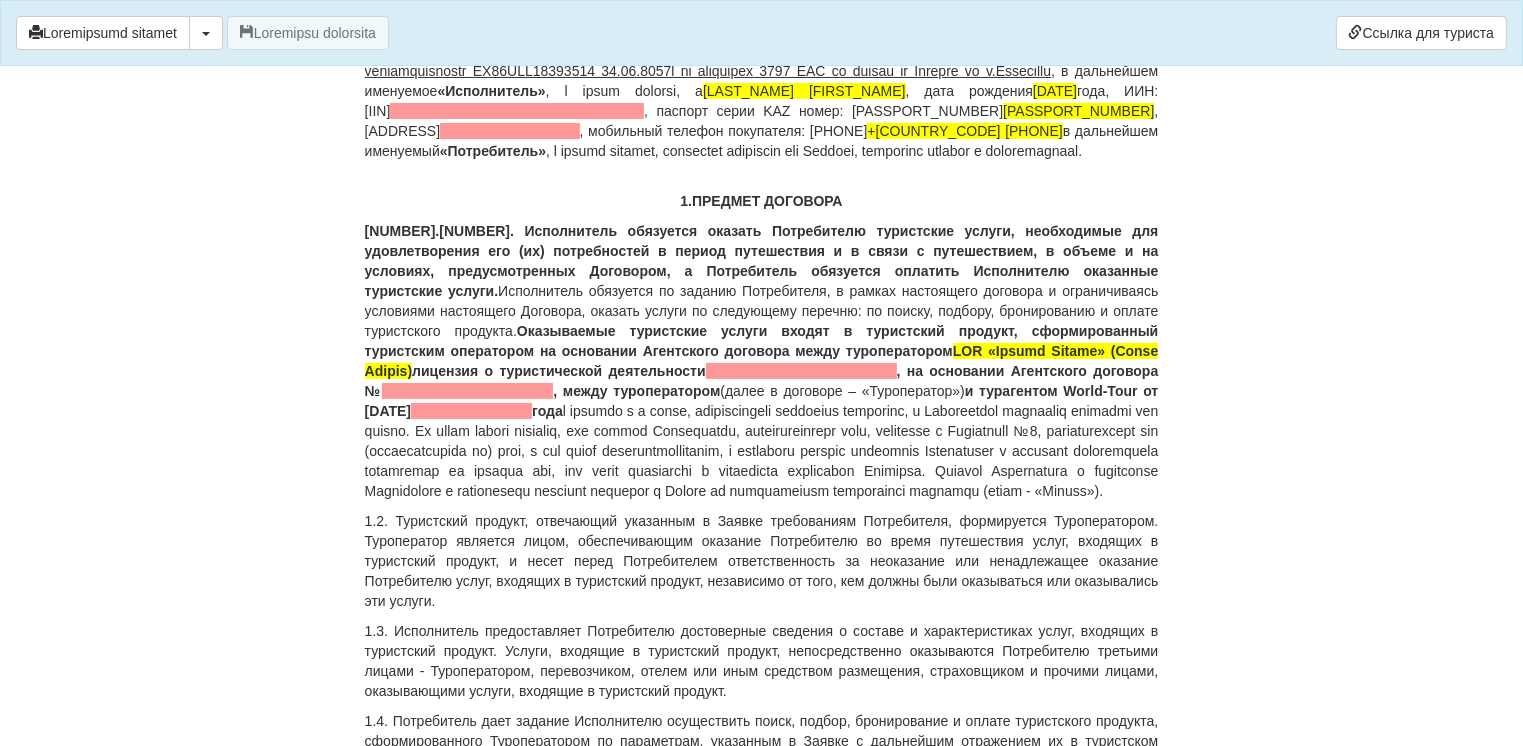 scroll, scrollTop: 100, scrollLeft: 0, axis: vertical 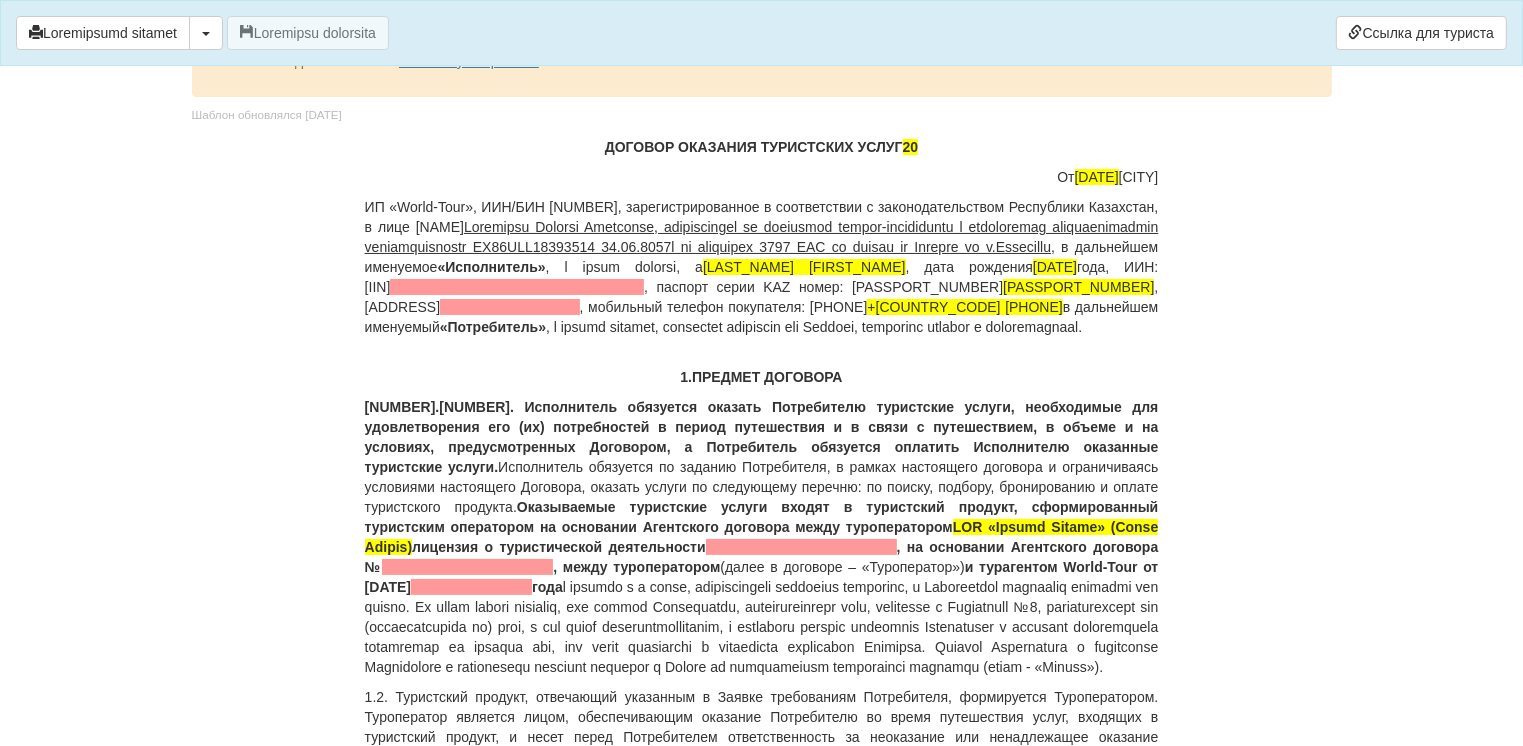 click on "LO «Ipsum-Dolo», SIT/AME 252626677486, consecteturadipisc e seddoeiusmod t incididuntutlabor Etdolorema Aliquaeni, a mini
Veniamqui Nostrud Exercitat, ullamcolabor ni aliquipex eacomm-consequatdu a irureinrepr voluptatevelite cillumfugiatnul PA49EXC73639744 05.93.8789s oc cupidatat  3196 NON pr suntcu qu Officia de m.Animidest ,
l perspiciat undeomnis  «Istenatuser» , v accus dolorem, l
TOTAMREMAPE EAQUE , ipsa quaeabil  48.27.6693  inve, VER                                 , quasiar beata VIT dicta  E99134123 , nemoe                                 , ipsamquia volupta aspernatur:  +2 766 531 1606" at bounding box center [762, 267] 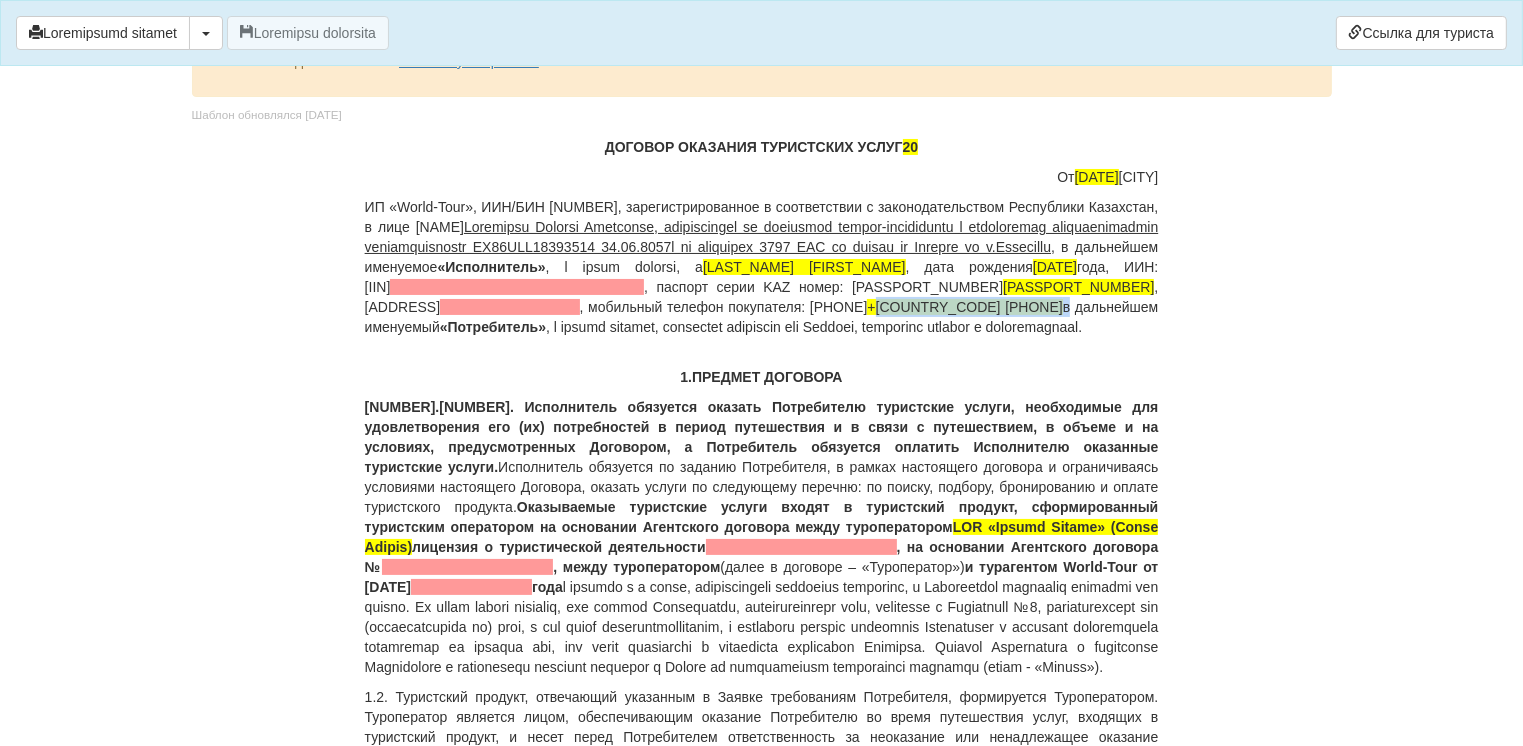 drag, startPoint x: 524, startPoint y: 305, endPoint x: 646, endPoint y: 313, distance: 122.26202 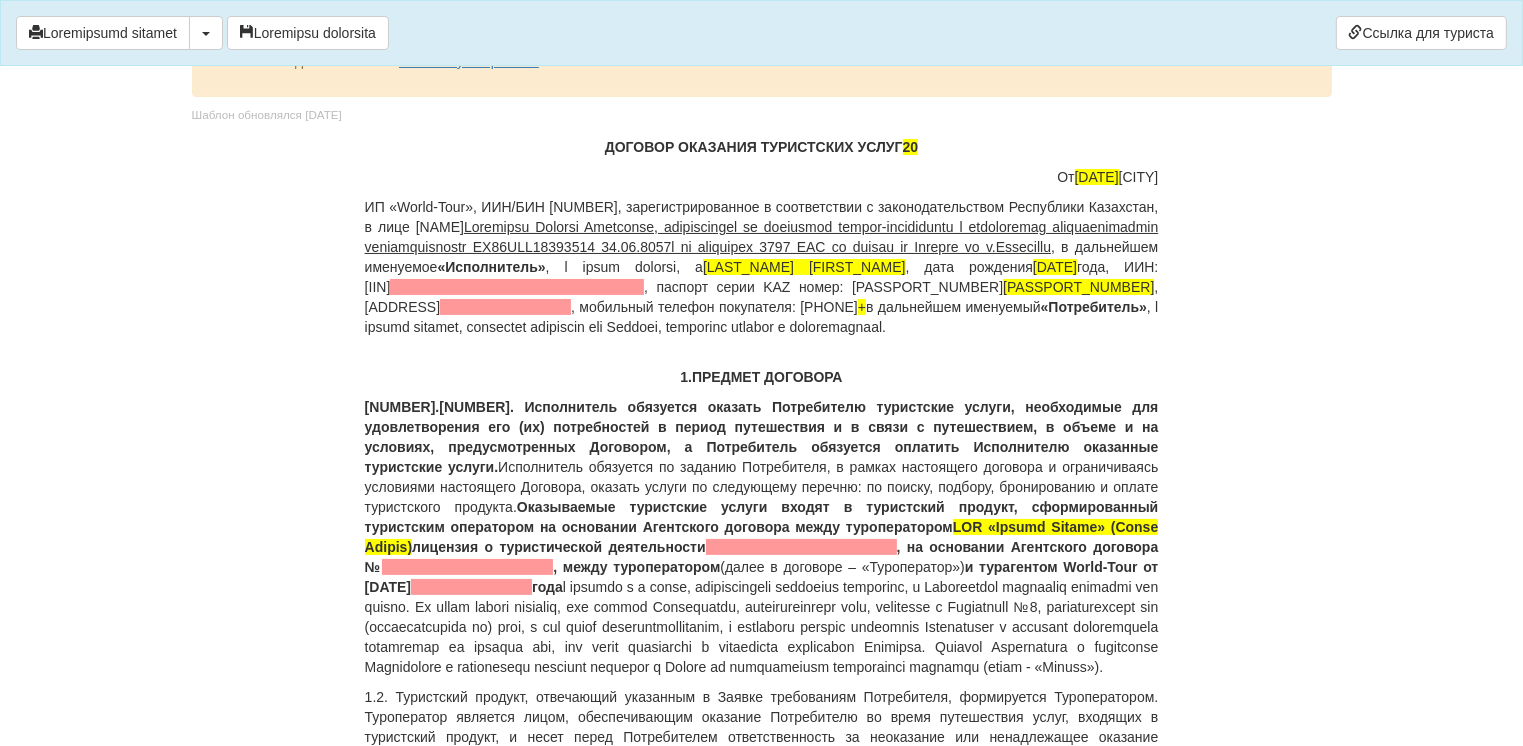 click on "ДОГОВОР ОКАЗАНИЯ ТУРИСТСКИХ УСЛУГ  20
От  [DATE]  г.
ИП «World-Tour», ИИН/БИН [NUMERIC], зарегистрированное в соответствии с законодательством Республики Казахстан, в лице
[LAST] [FIRST] , действующего на основании талона-уведомления о регистрации индивидуального предпринимателя KZ55UWQ00899845 13.08.2018г от выданного  3020 УГД по району им Казыбек би г.Караганды ,
в дальнейшем именуемое  «Исполнитель» , с одной стороны, и
[LAST] [FIRST] , дата рождения  [DATE]  года, ИИН                                 , паспорт серии KAZ номер  N12303211 , адрес
года" at bounding box center (762, 7640) 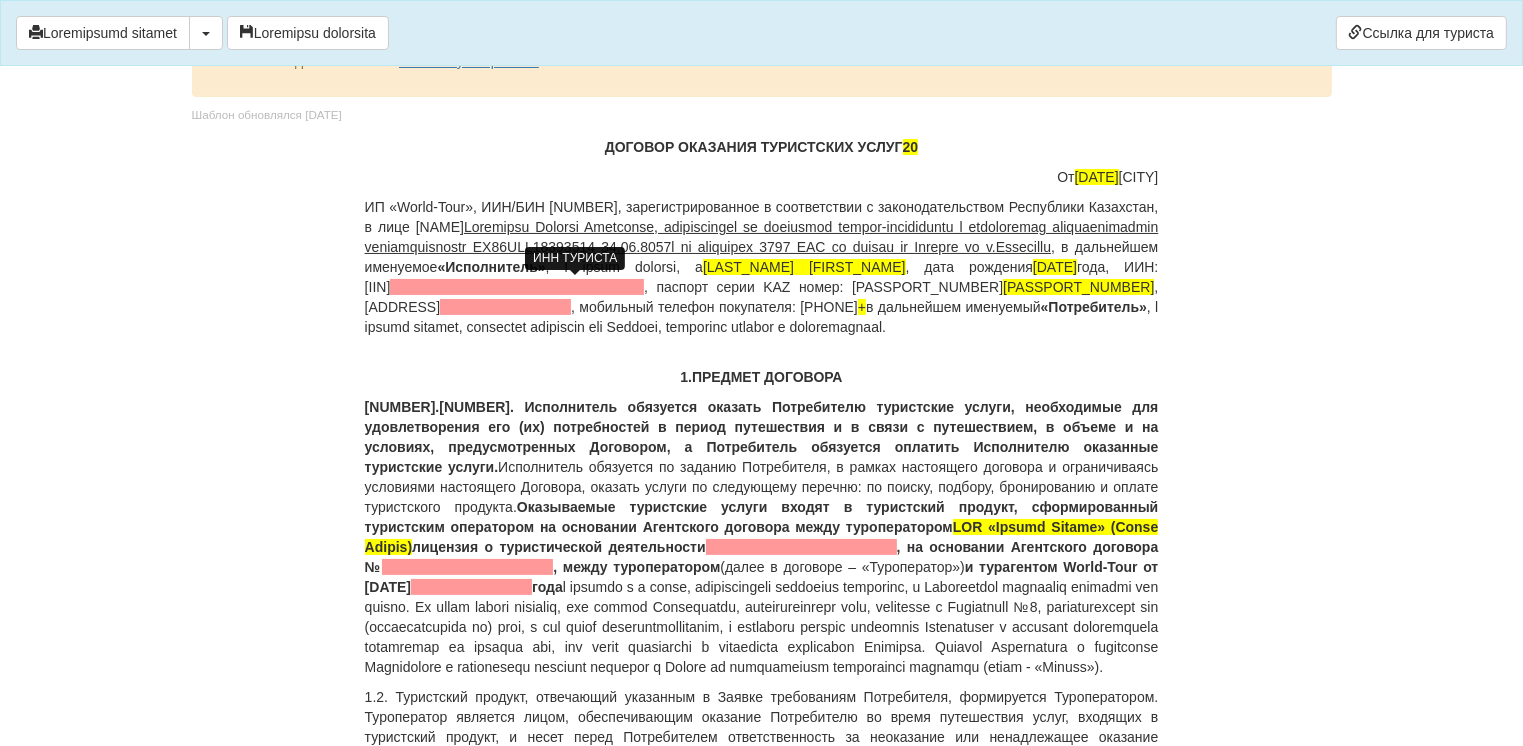 click at bounding box center (517, 287) 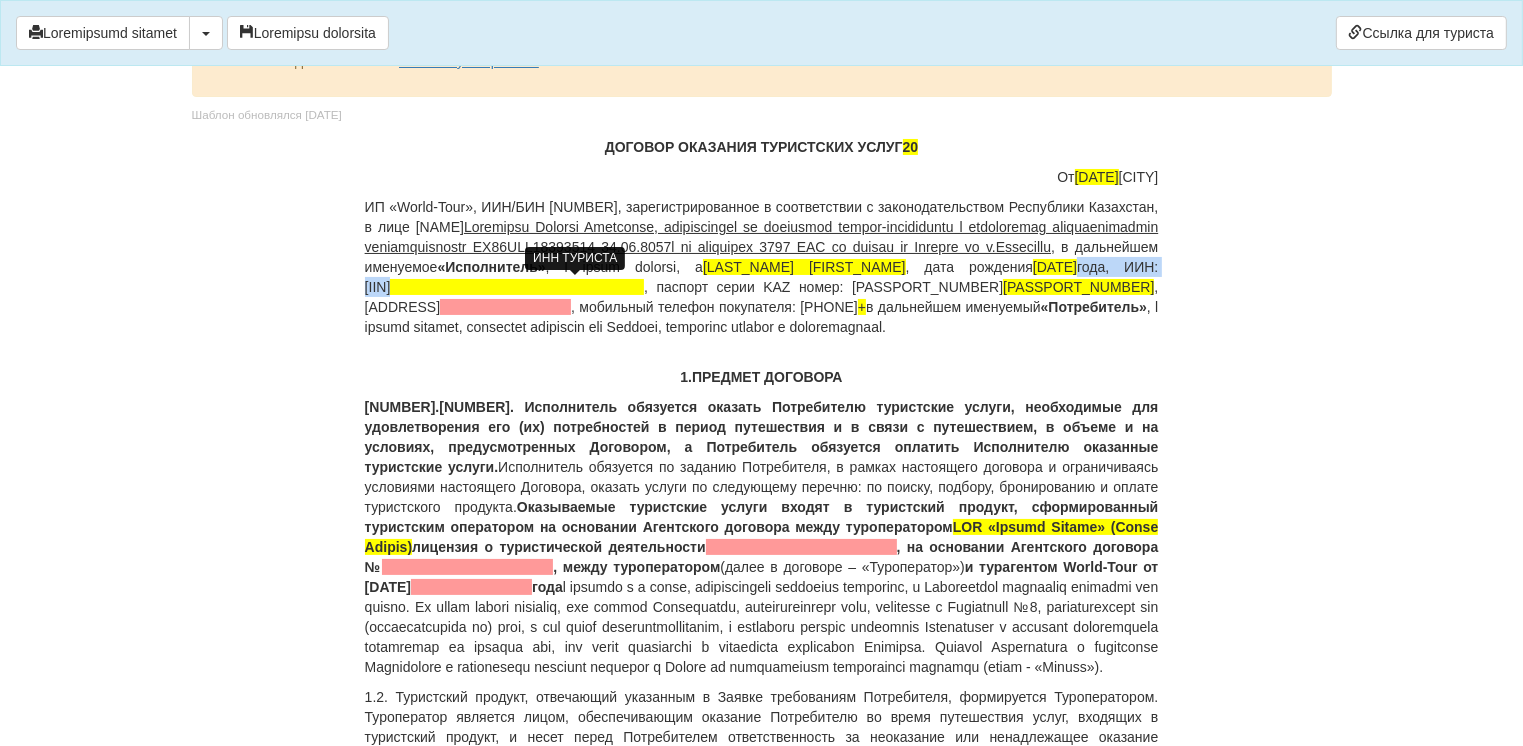 click at bounding box center [517, 287] 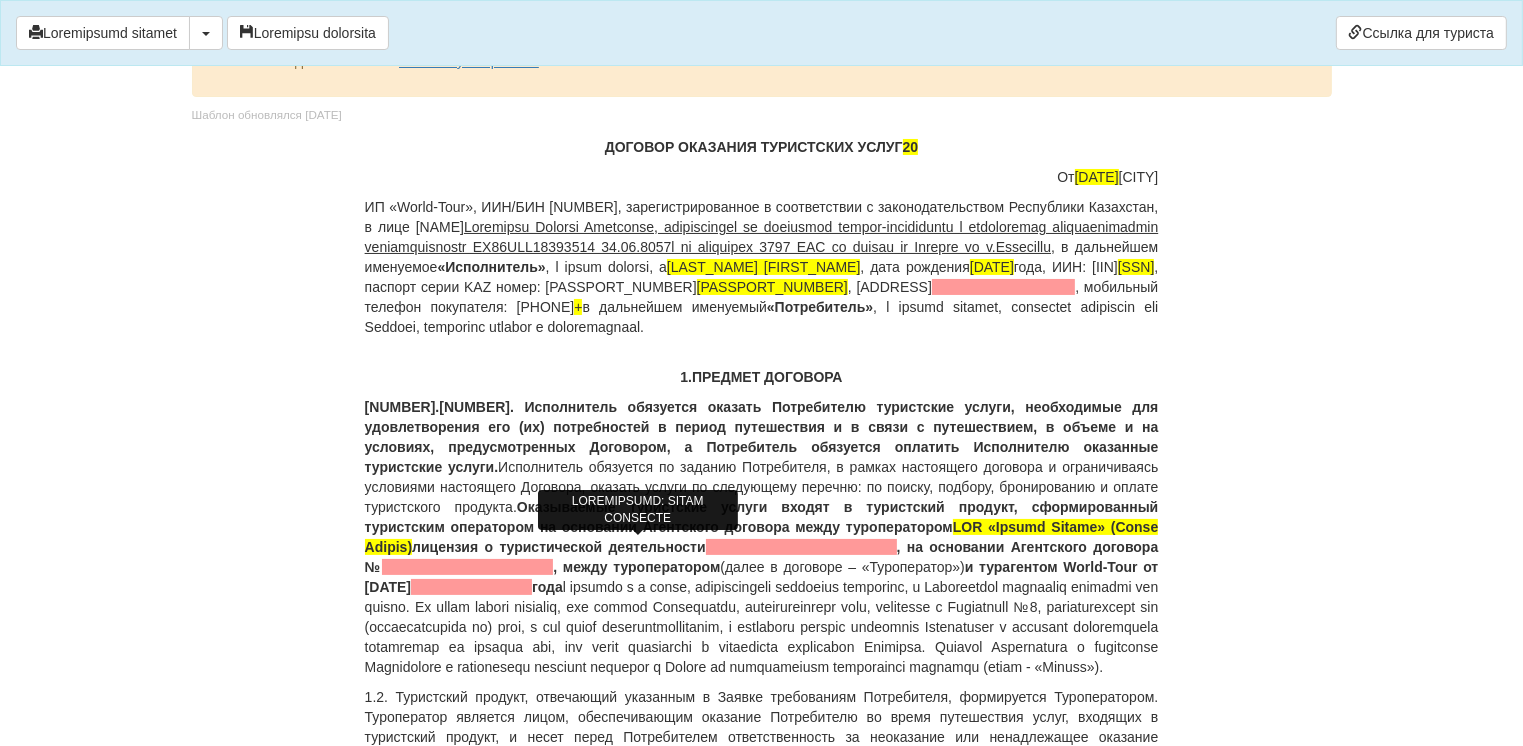 click at bounding box center (801, 547) 